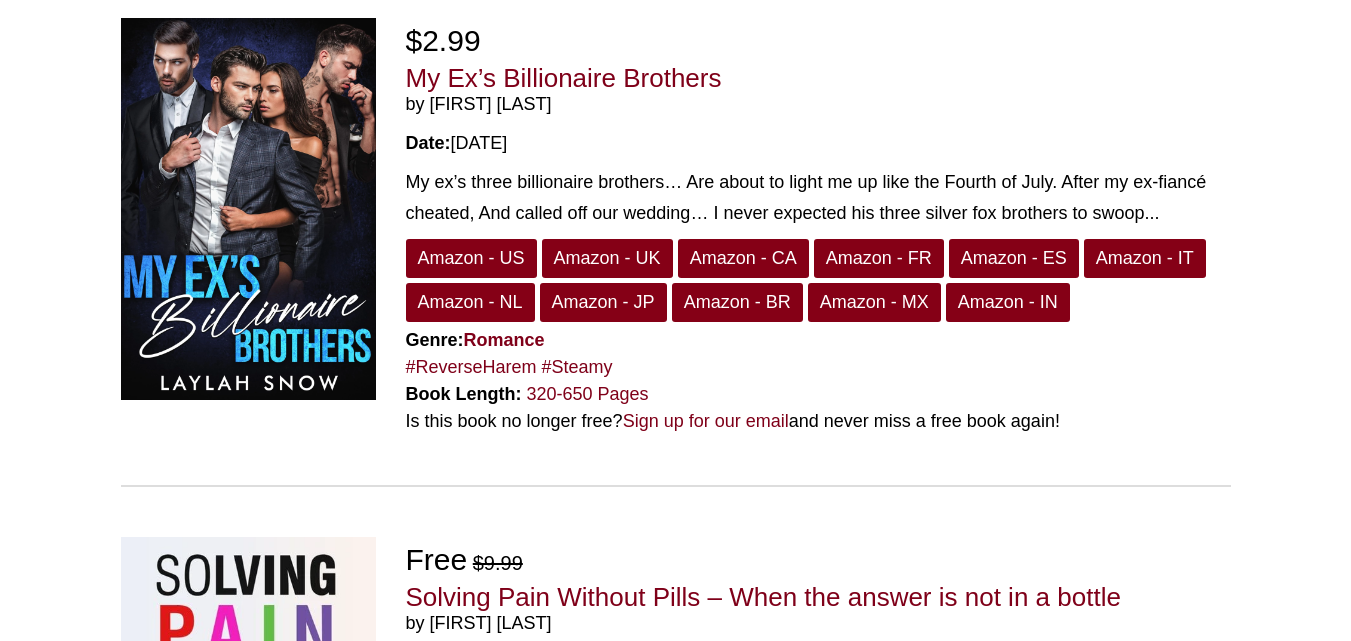 scroll, scrollTop: 4551, scrollLeft: 0, axis: vertical 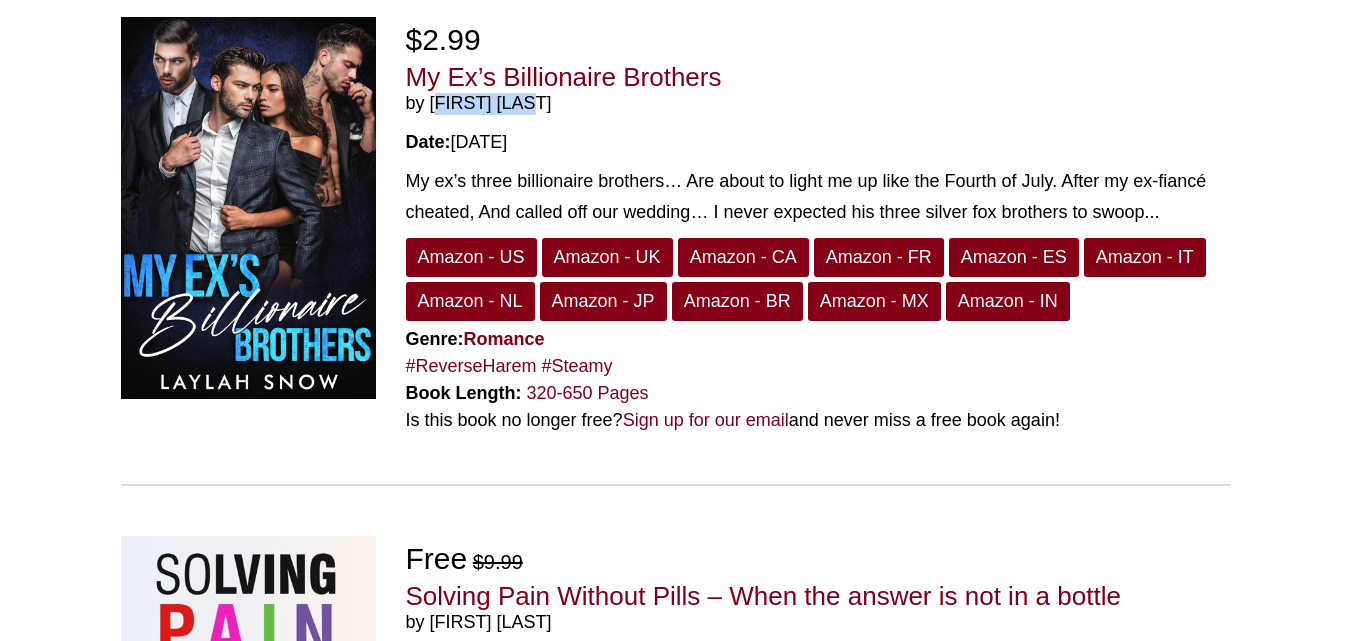 drag, startPoint x: 537, startPoint y: 104, endPoint x: 428, endPoint y: 102, distance: 109.01835 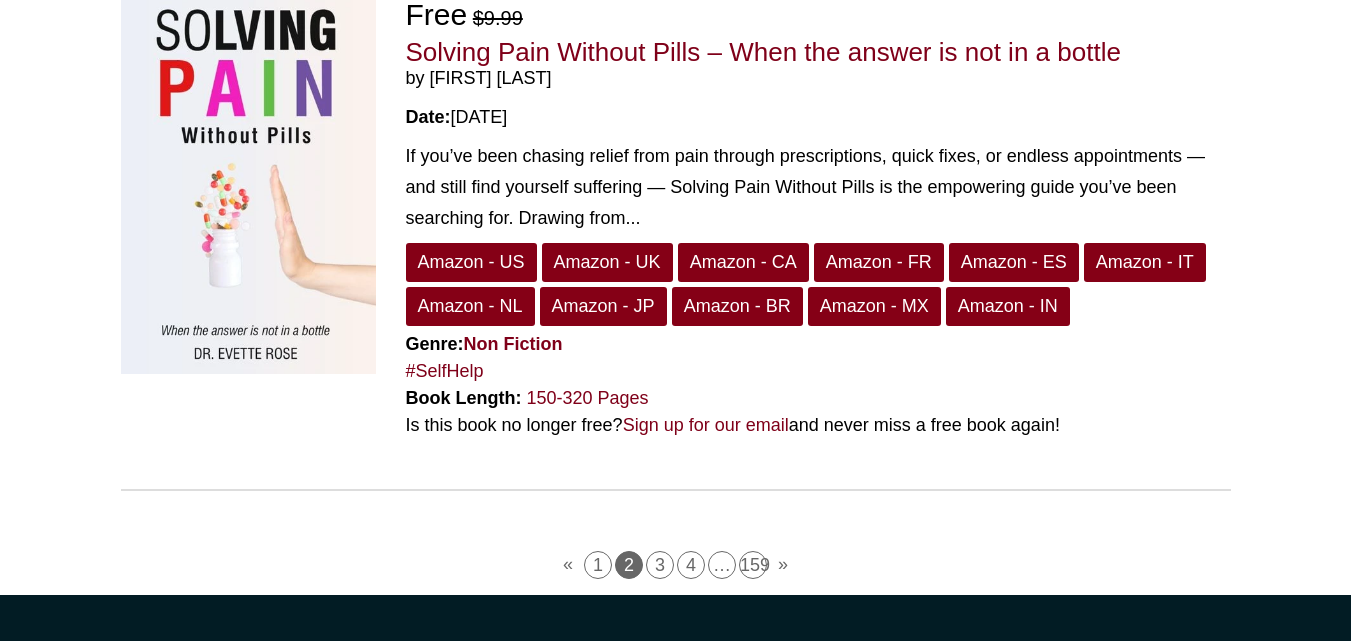 scroll, scrollTop: 5096, scrollLeft: 0, axis: vertical 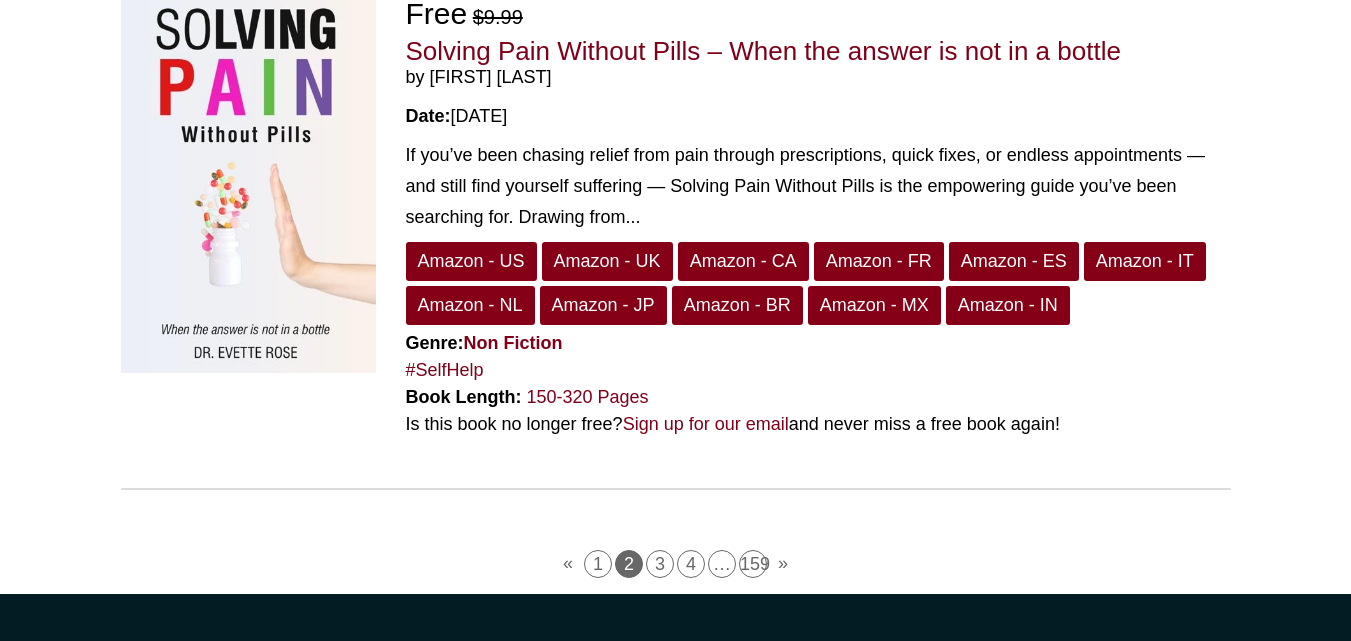 drag, startPoint x: 567, startPoint y: 89, endPoint x: 445, endPoint y: 81, distance: 122.26202 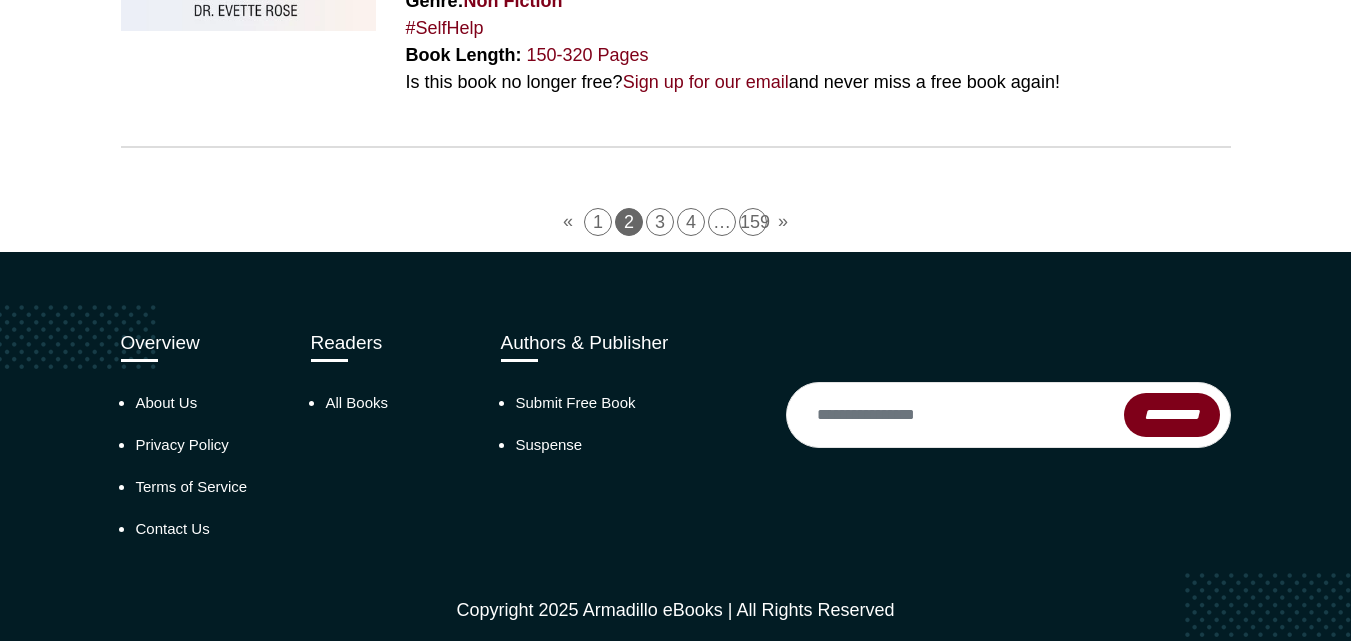 scroll, scrollTop: 5454, scrollLeft: 0, axis: vertical 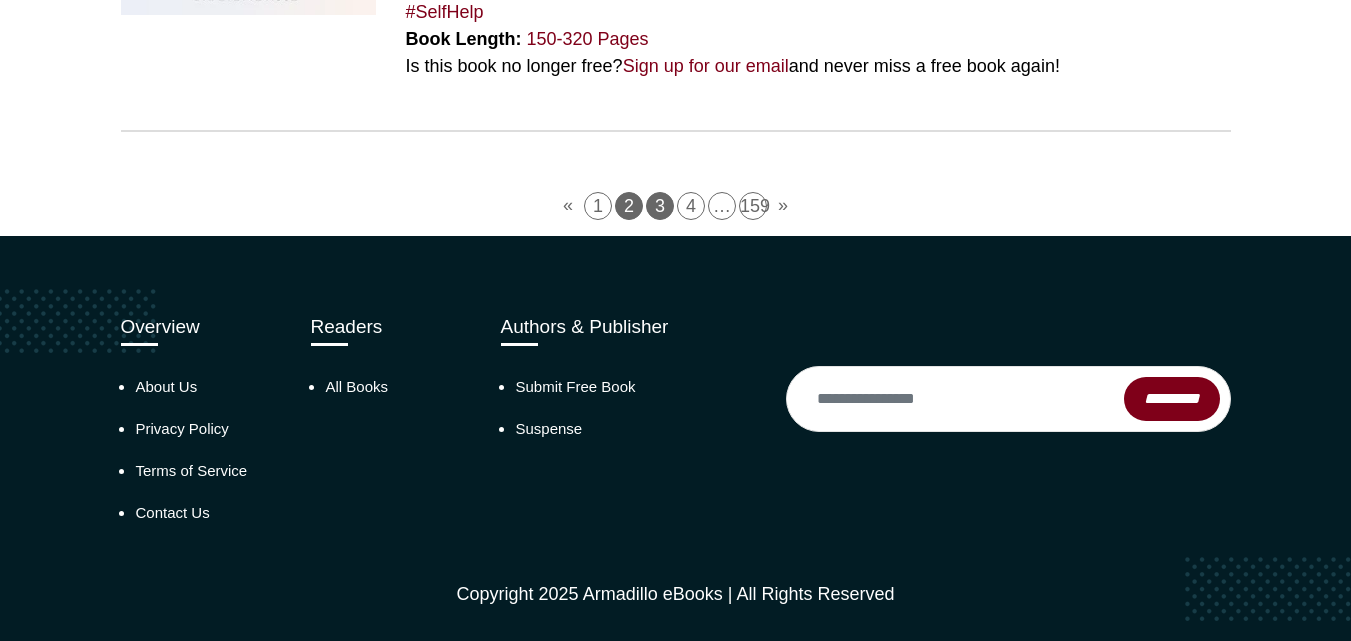 click on "3" at bounding box center [660, 206] 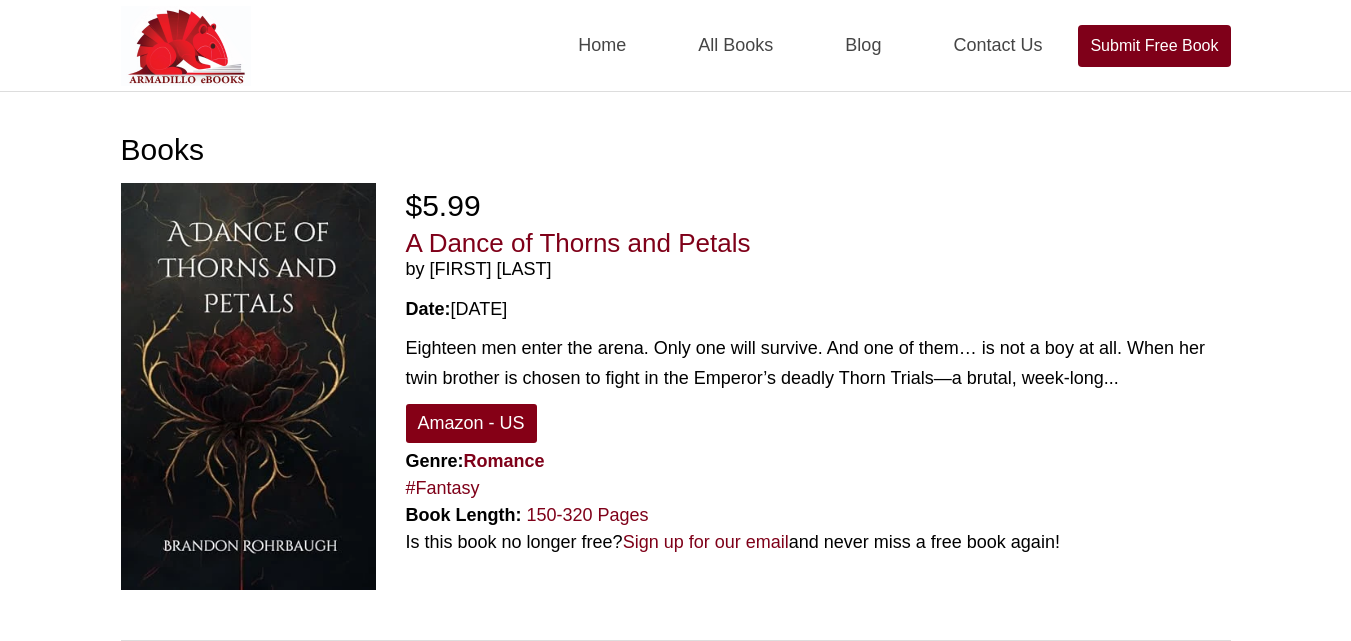scroll, scrollTop: 0, scrollLeft: 0, axis: both 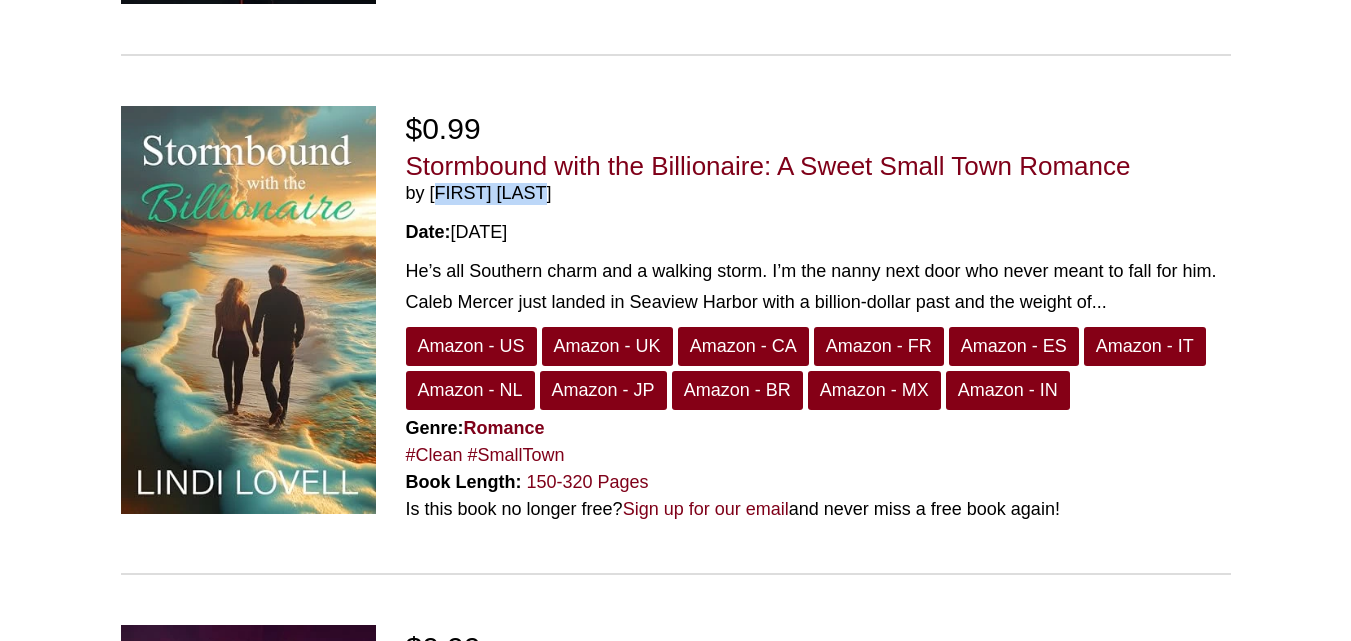 drag, startPoint x: 550, startPoint y: 195, endPoint x: 430, endPoint y: 195, distance: 120 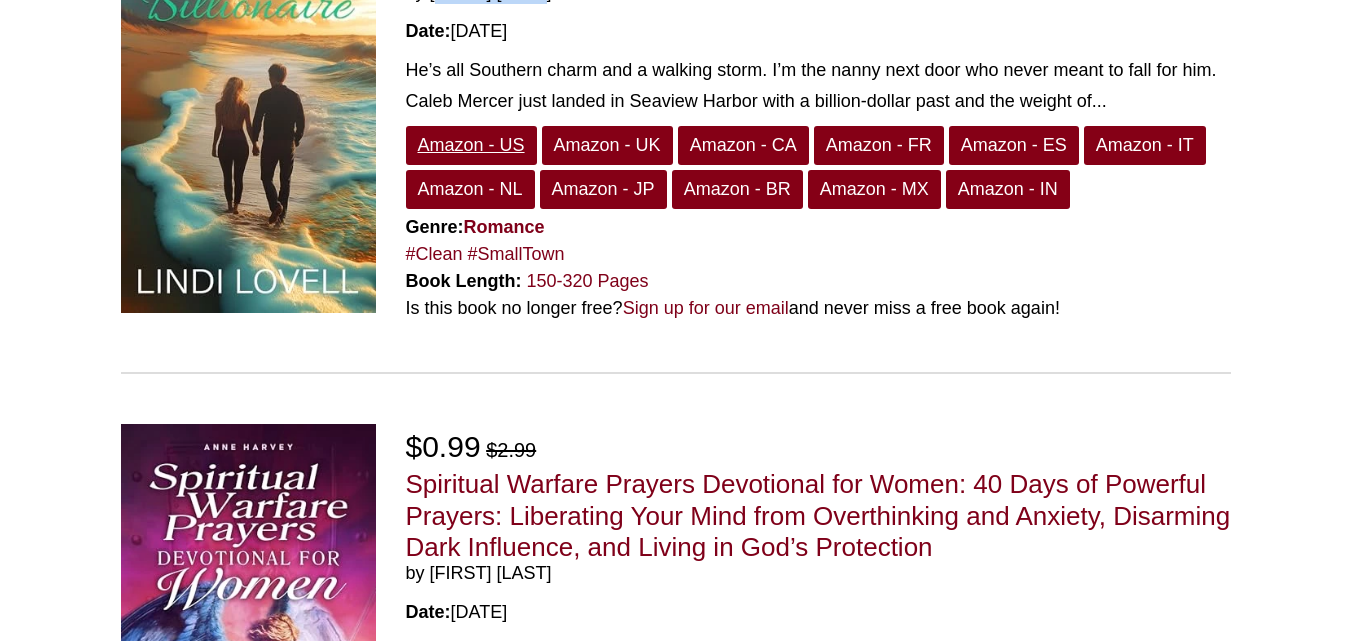 scroll, scrollTop: 1007, scrollLeft: 0, axis: vertical 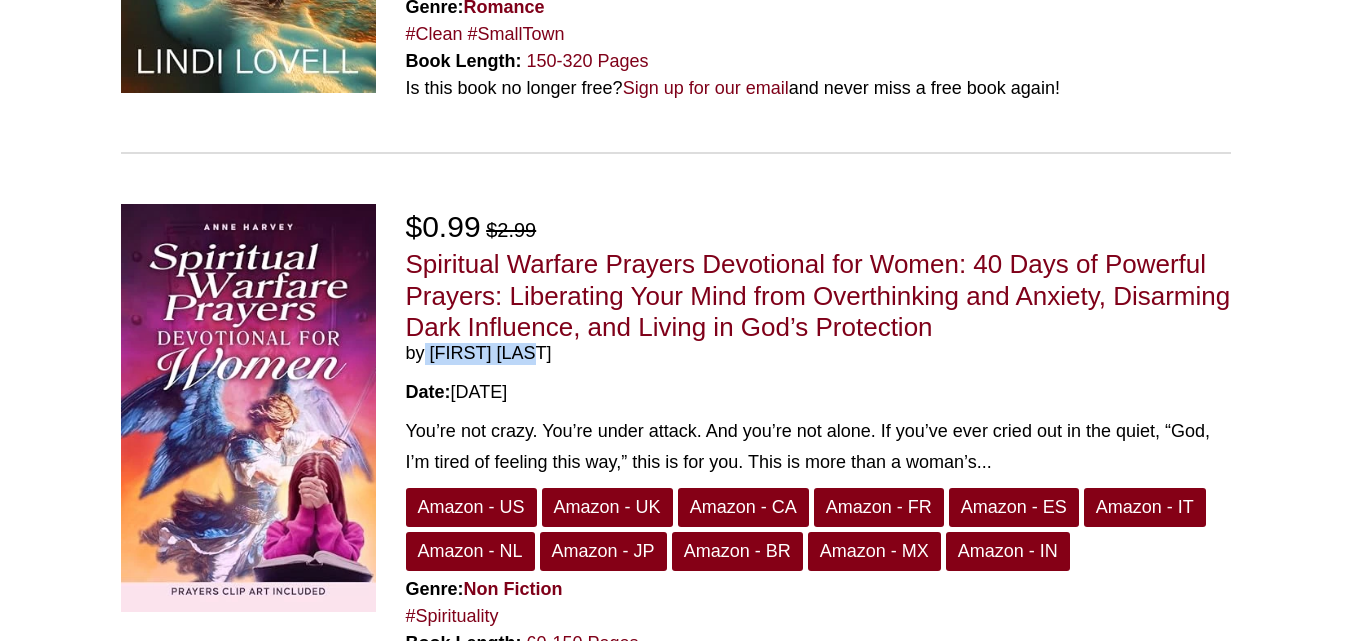 drag, startPoint x: 538, startPoint y: 351, endPoint x: 419, endPoint y: 348, distance: 119.03781 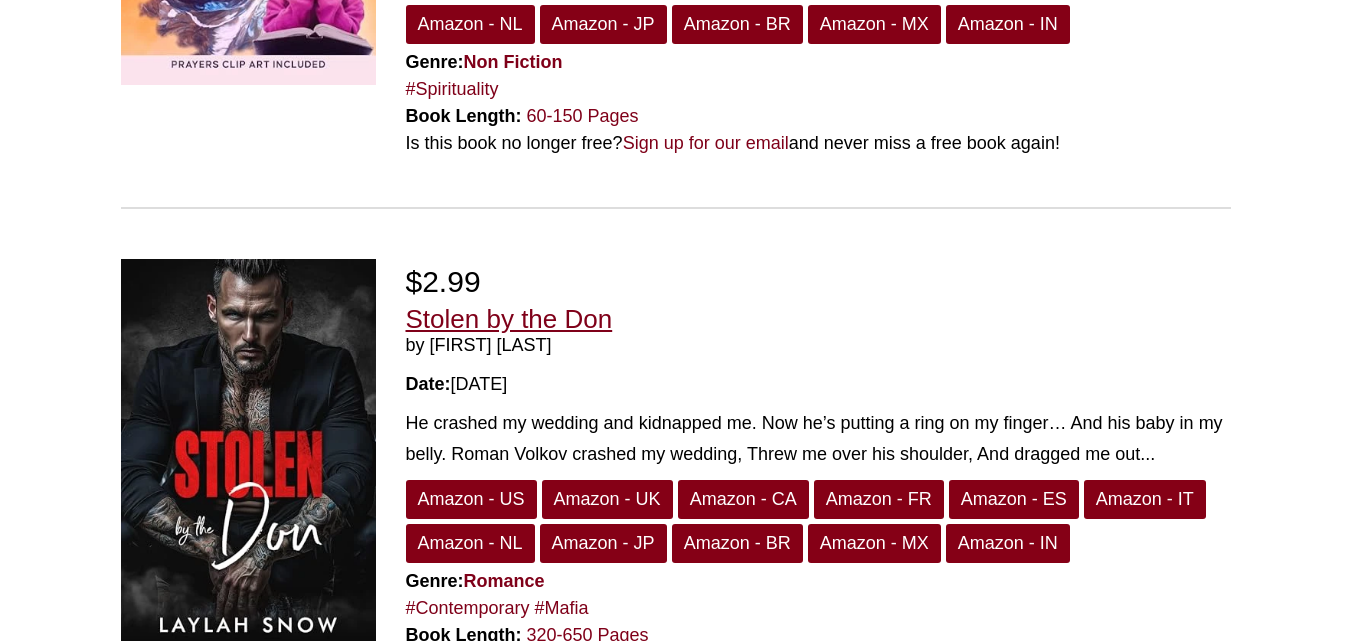 scroll, scrollTop: 1535, scrollLeft: 0, axis: vertical 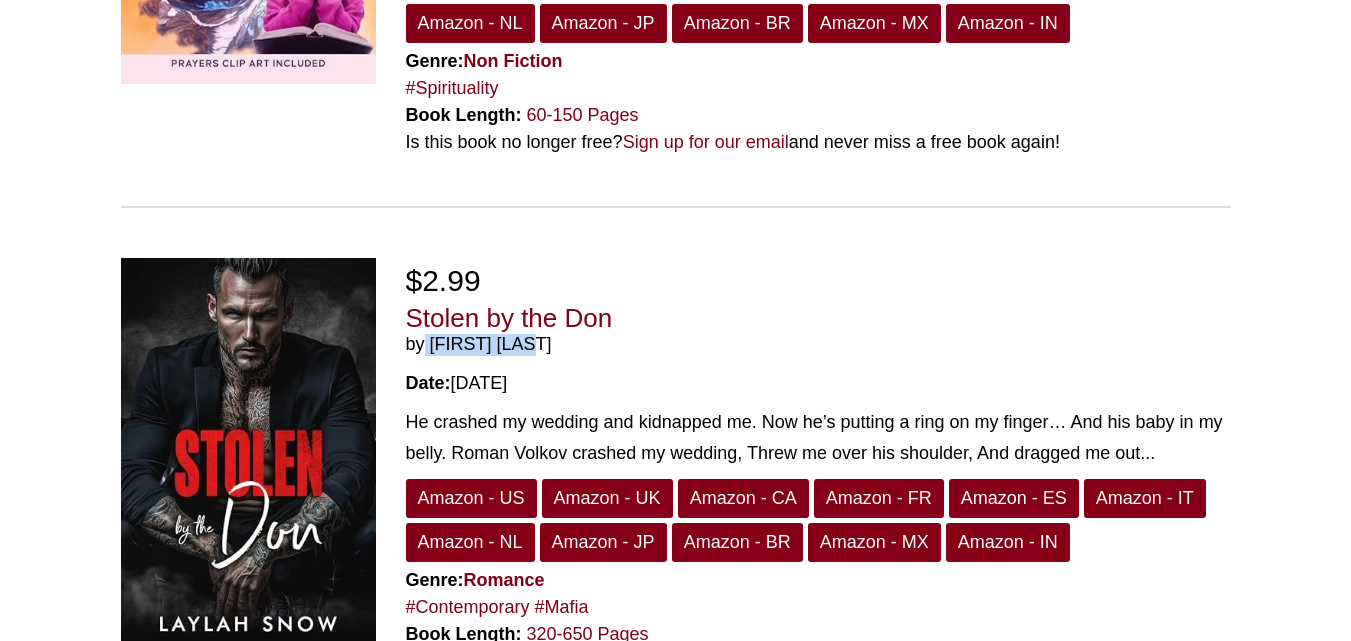 drag, startPoint x: 557, startPoint y: 345, endPoint x: 418, endPoint y: 341, distance: 139.05754 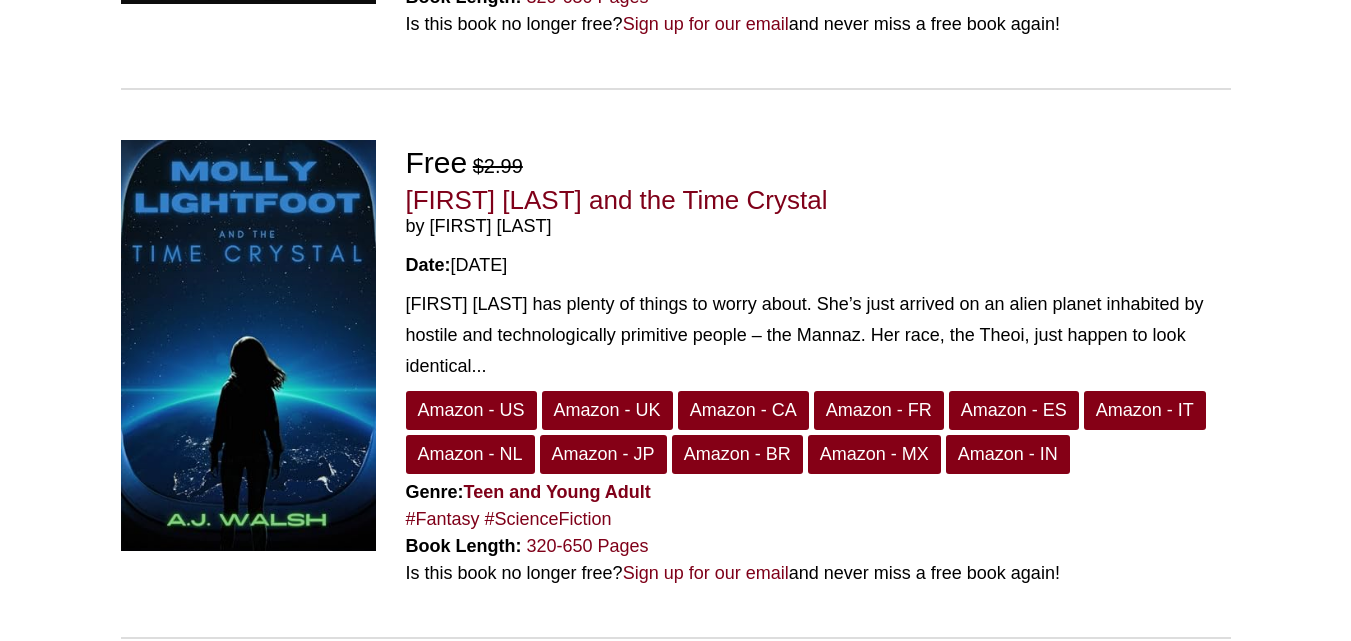 scroll, scrollTop: 2194, scrollLeft: 0, axis: vertical 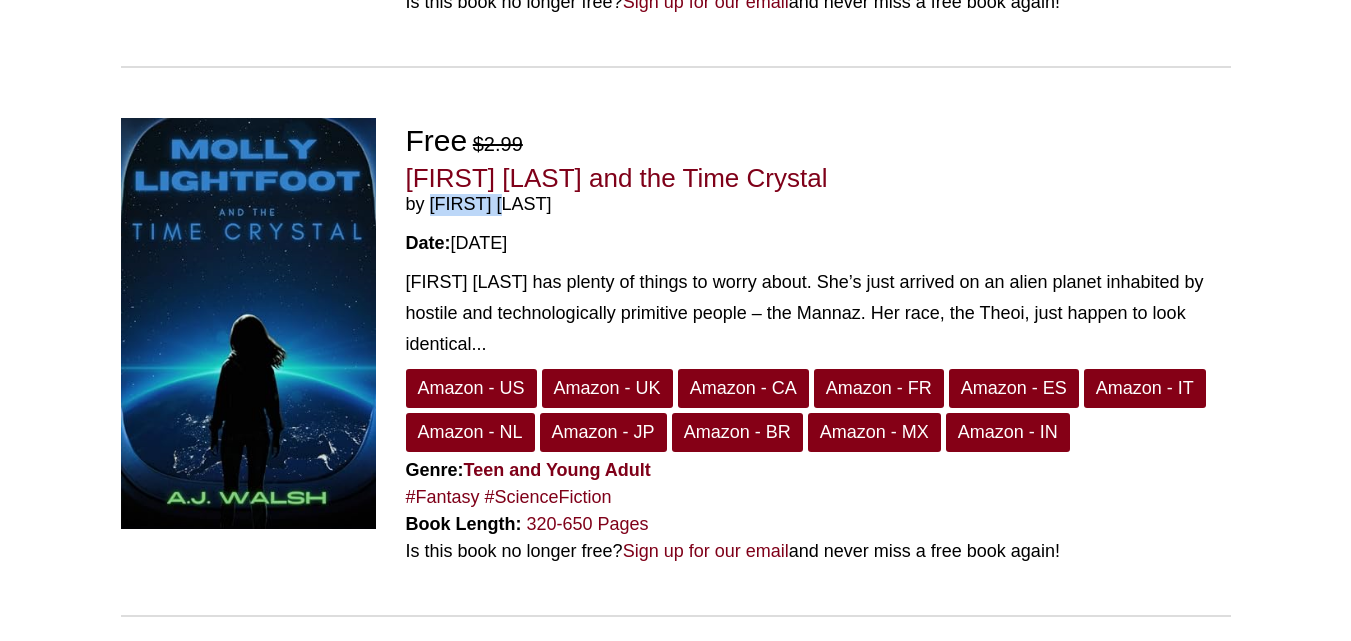 drag, startPoint x: 524, startPoint y: 205, endPoint x: 424, endPoint y: 208, distance: 100.04499 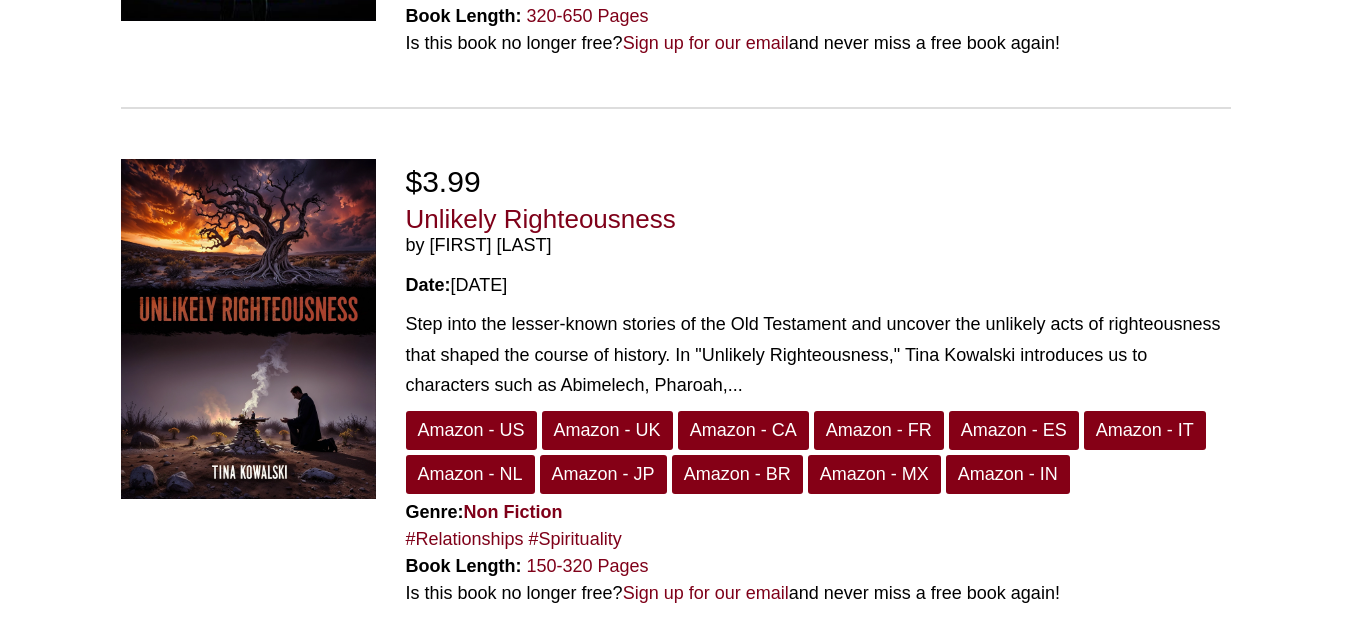 scroll, scrollTop: 2703, scrollLeft: 0, axis: vertical 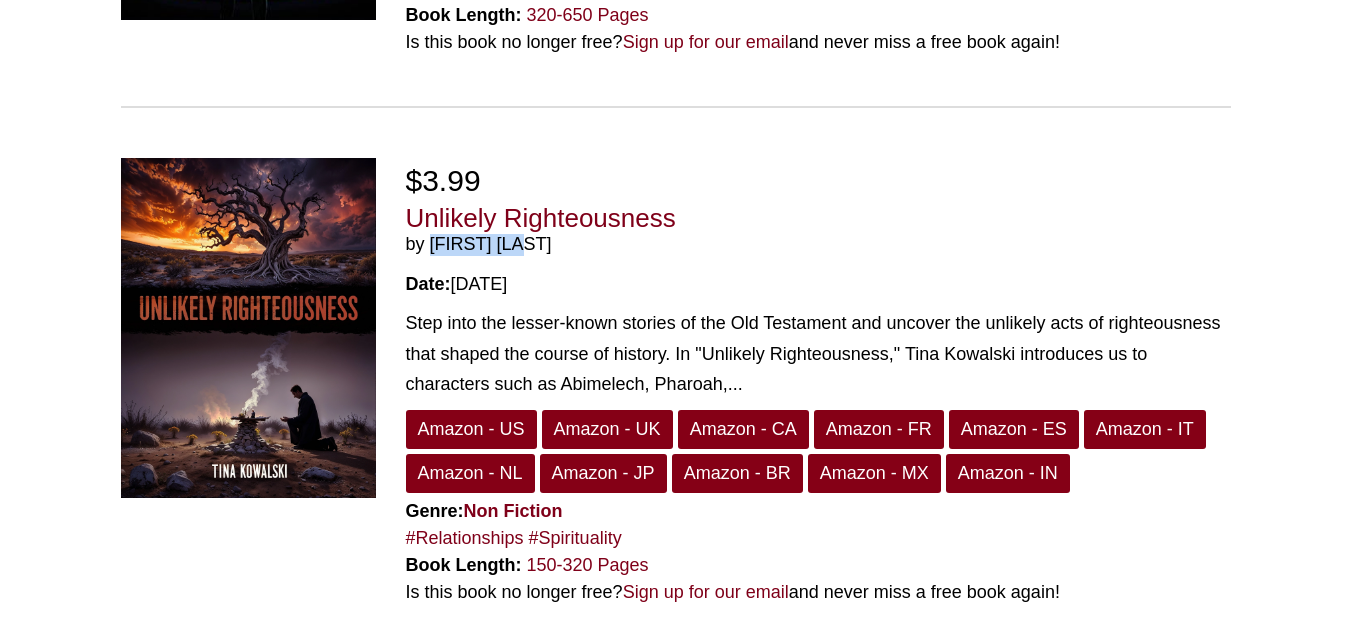 drag, startPoint x: 521, startPoint y: 244, endPoint x: 425, endPoint y: 244, distance: 96 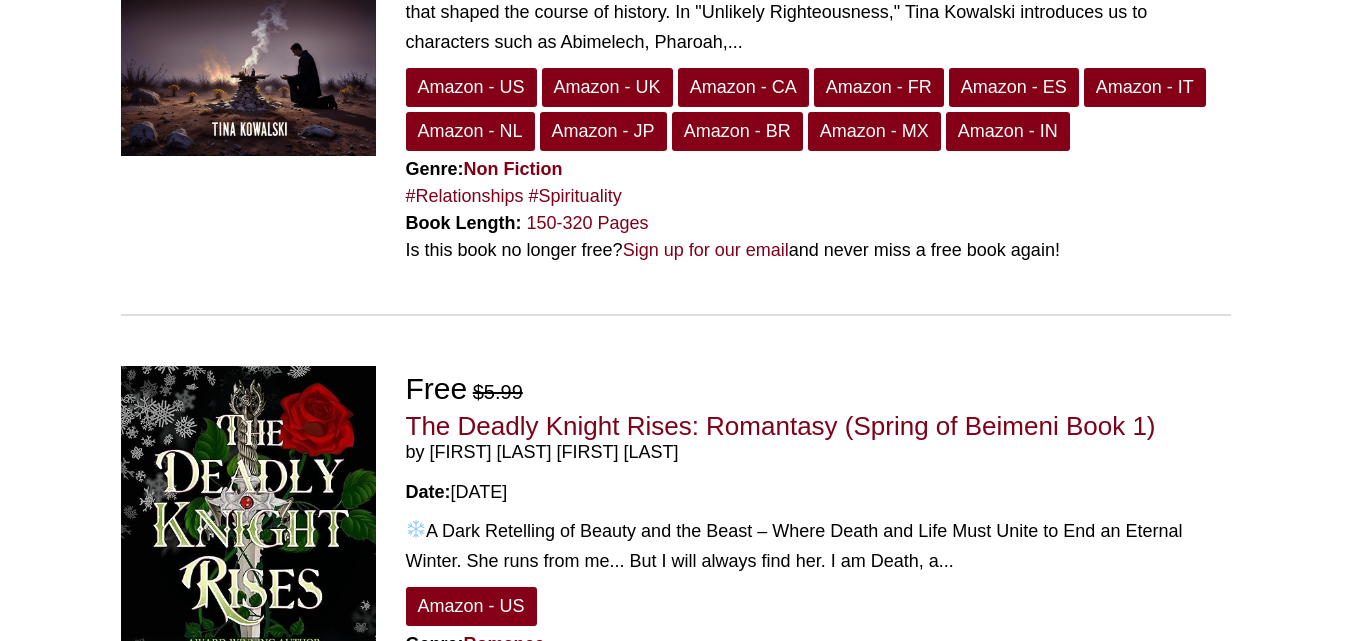 scroll, scrollTop: 3189, scrollLeft: 0, axis: vertical 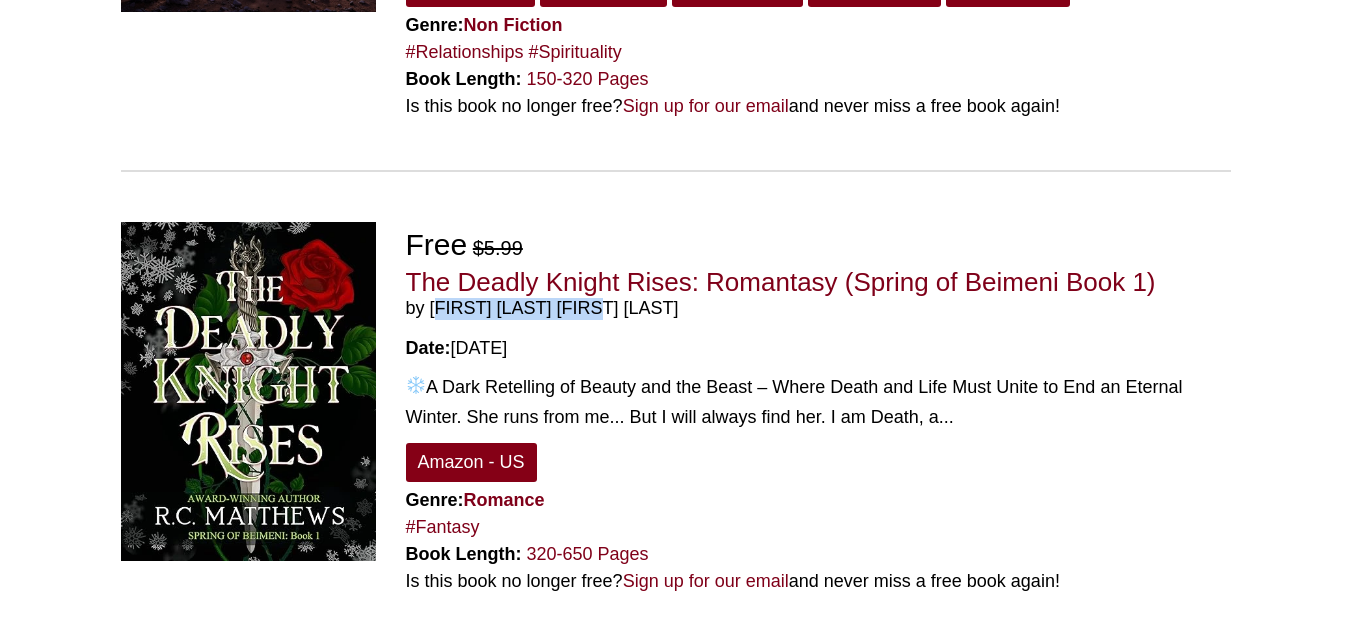 drag, startPoint x: 623, startPoint y: 312, endPoint x: 429, endPoint y: 304, distance: 194.16487 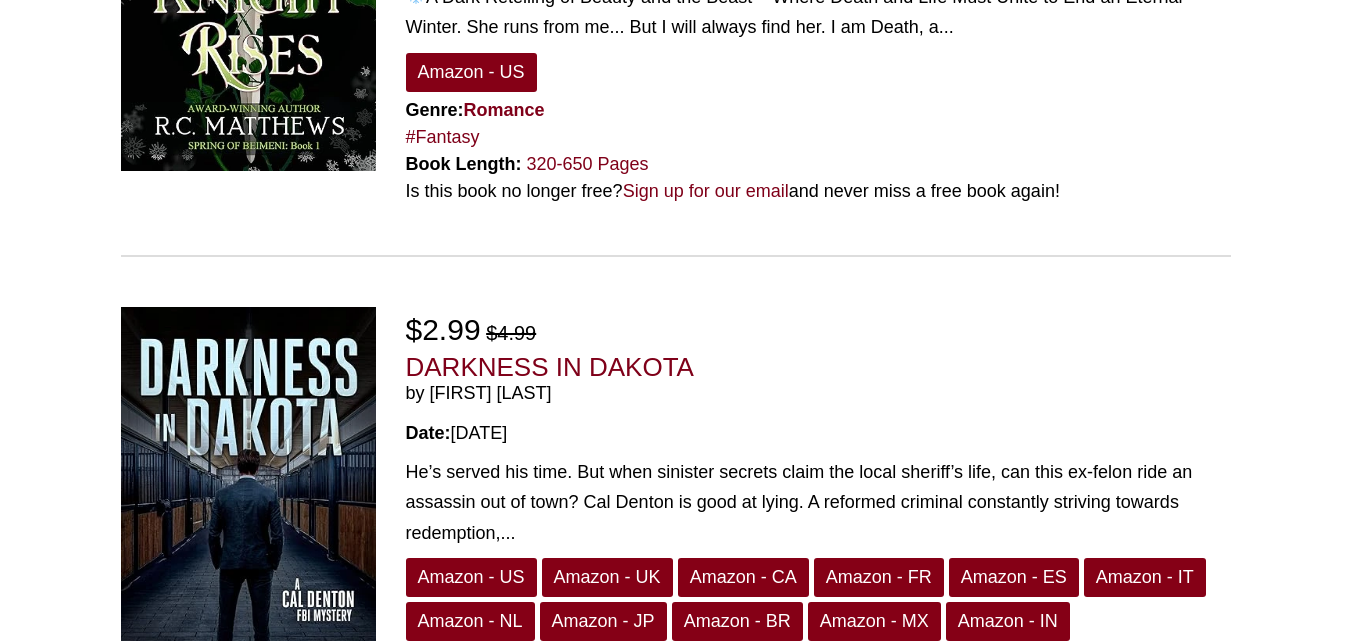 scroll, scrollTop: 3668, scrollLeft: 0, axis: vertical 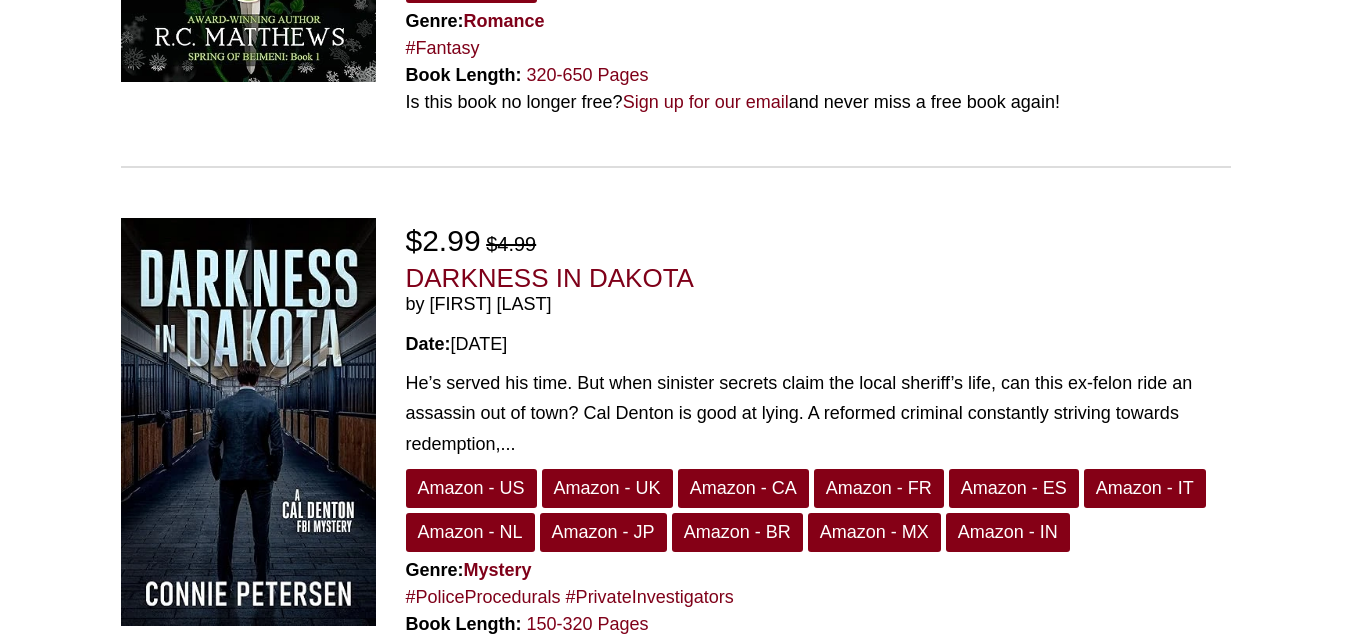 drag, startPoint x: 582, startPoint y: 298, endPoint x: 428, endPoint y: 308, distance: 154.32434 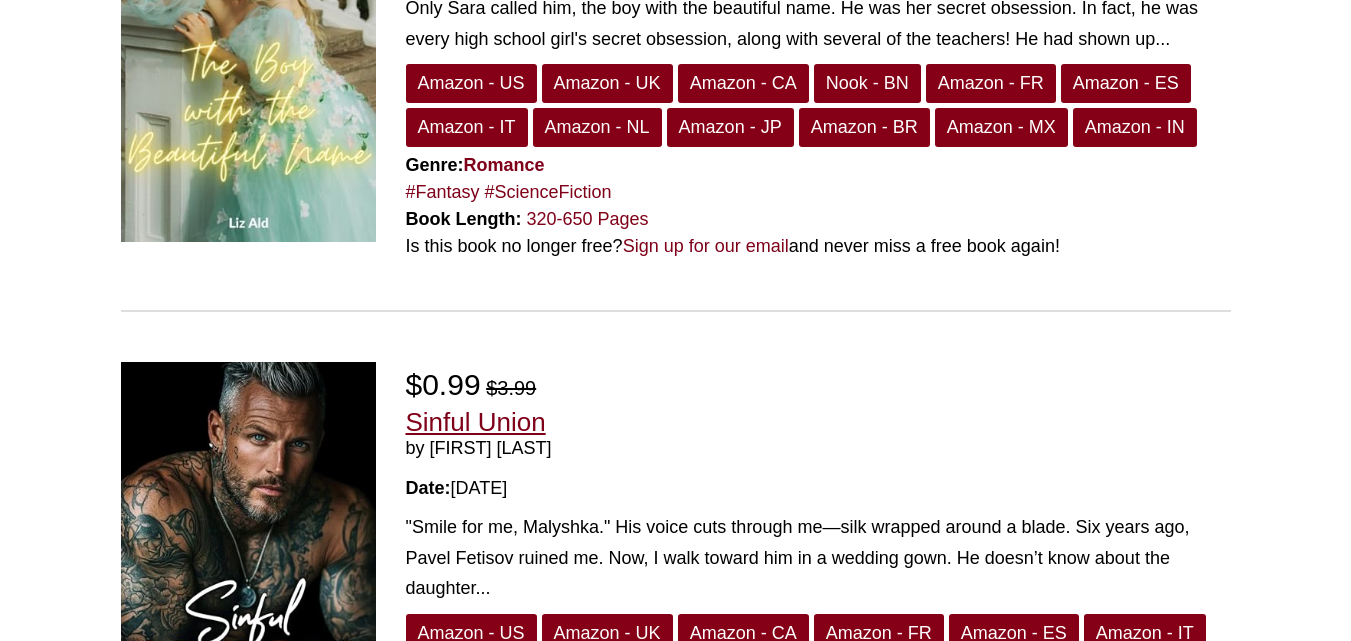 scroll, scrollTop: 4591, scrollLeft: 0, axis: vertical 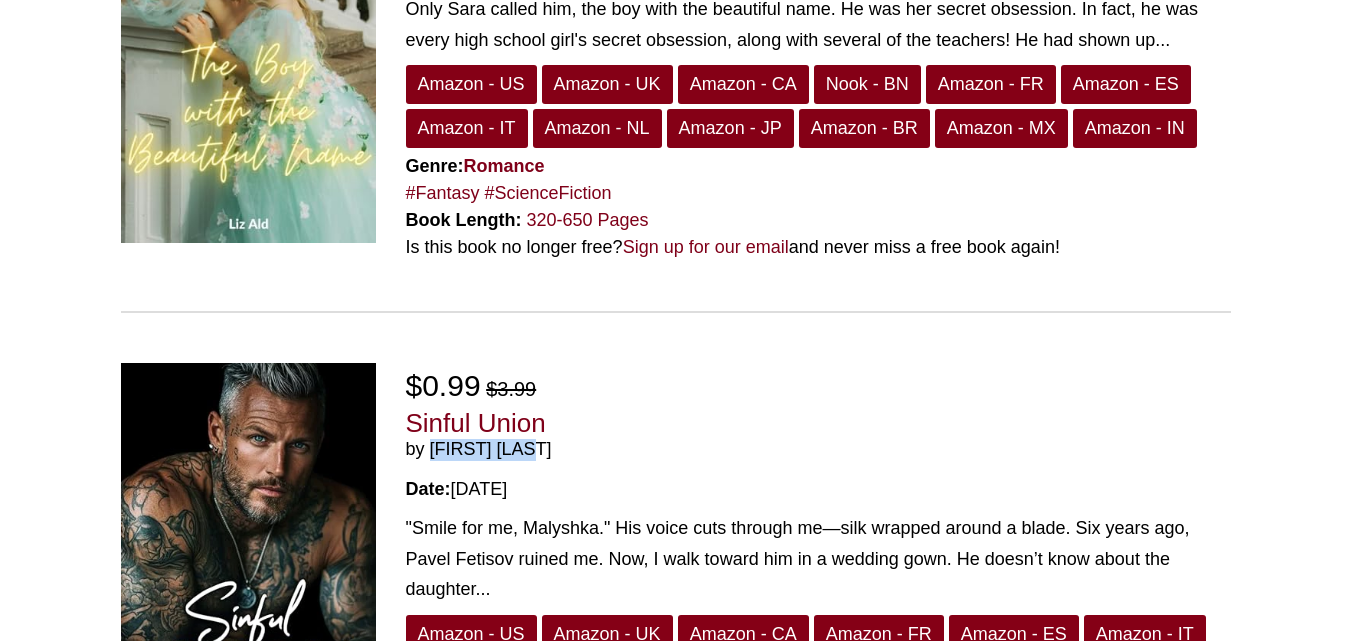 drag, startPoint x: 536, startPoint y: 444, endPoint x: 424, endPoint y: 445, distance: 112.00446 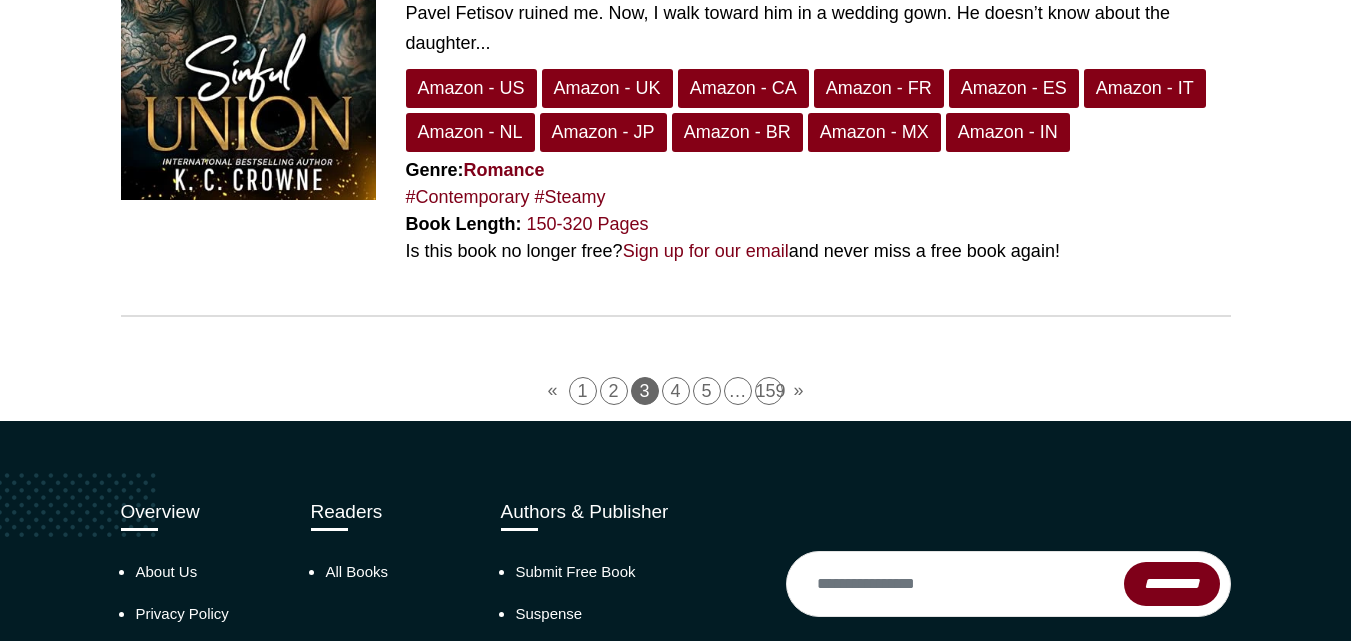 scroll, scrollTop: 5237, scrollLeft: 0, axis: vertical 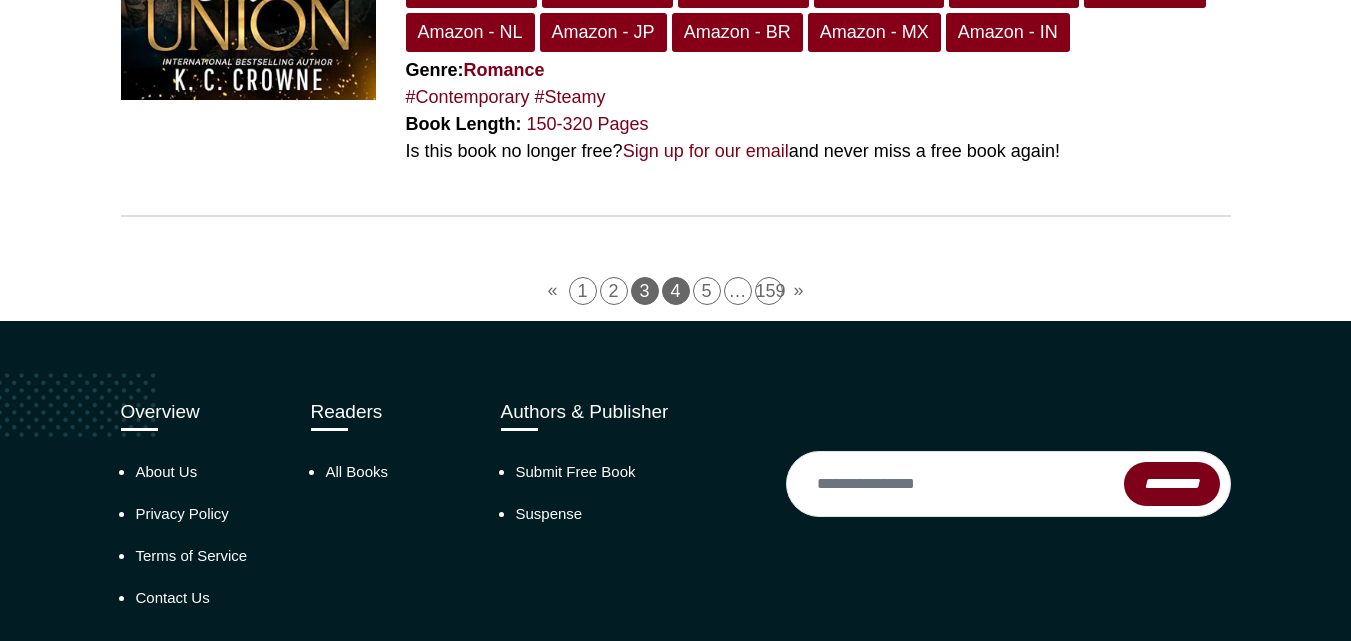 click on "4" at bounding box center (676, 291) 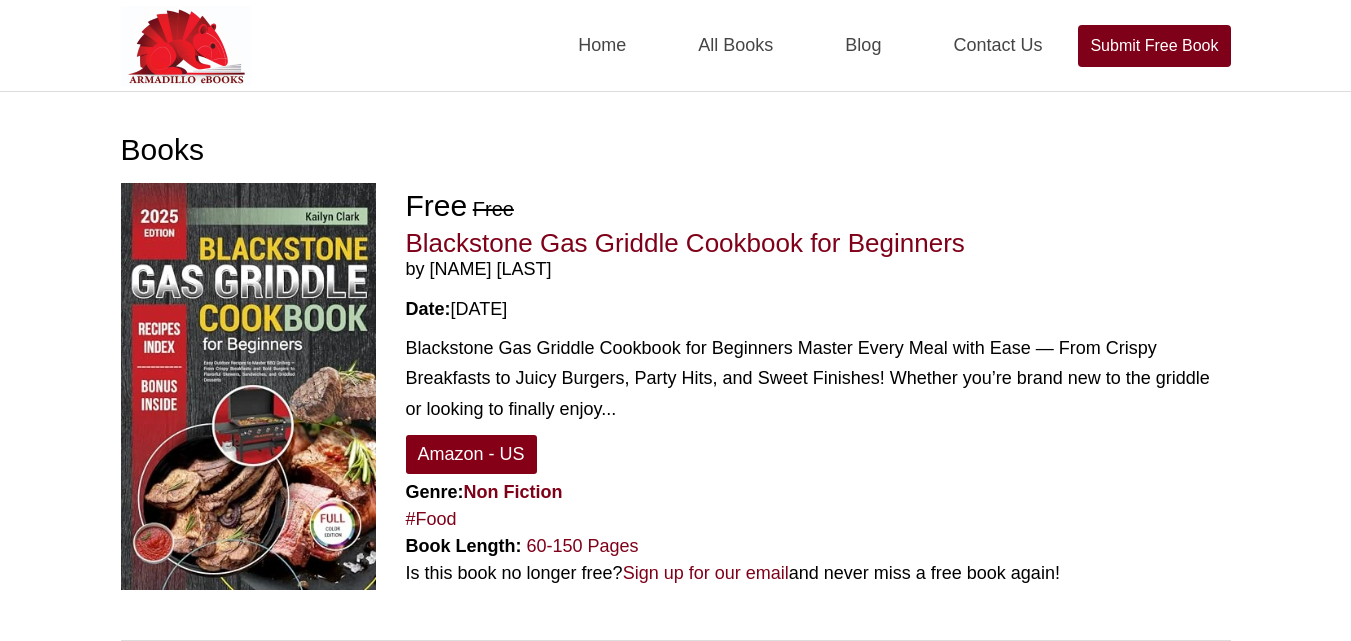 scroll, scrollTop: 0, scrollLeft: 0, axis: both 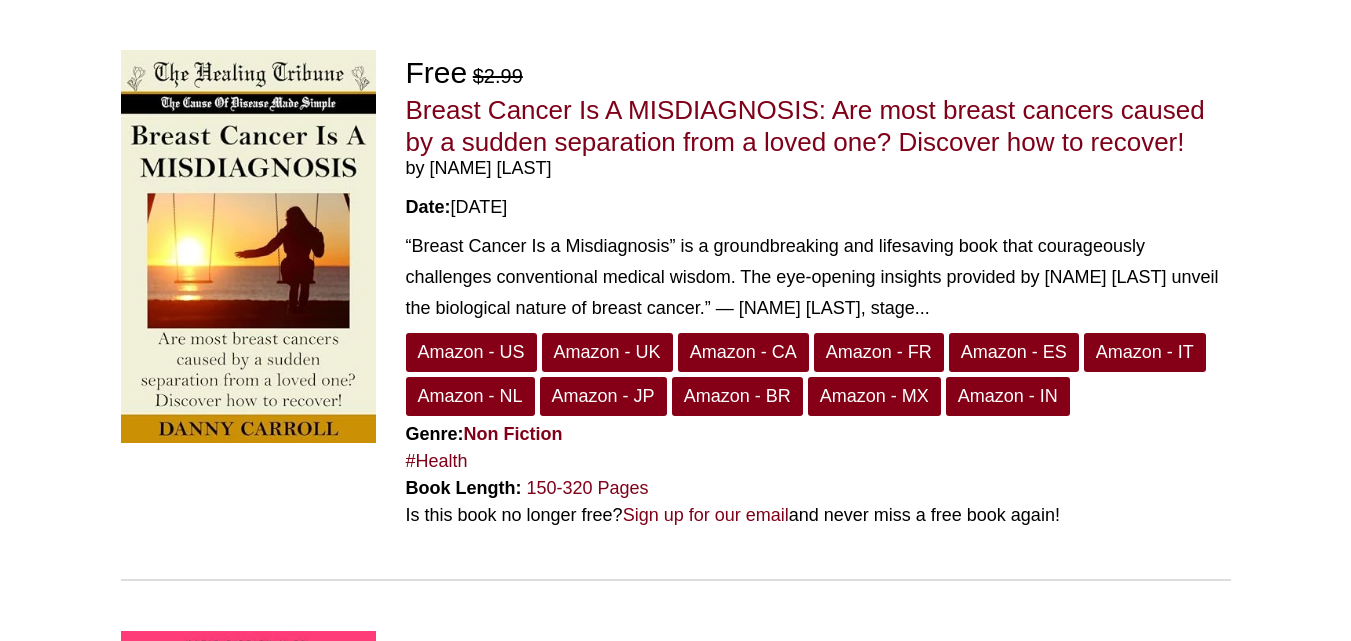 drag, startPoint x: 559, startPoint y: 172, endPoint x: 425, endPoint y: 165, distance: 134.18271 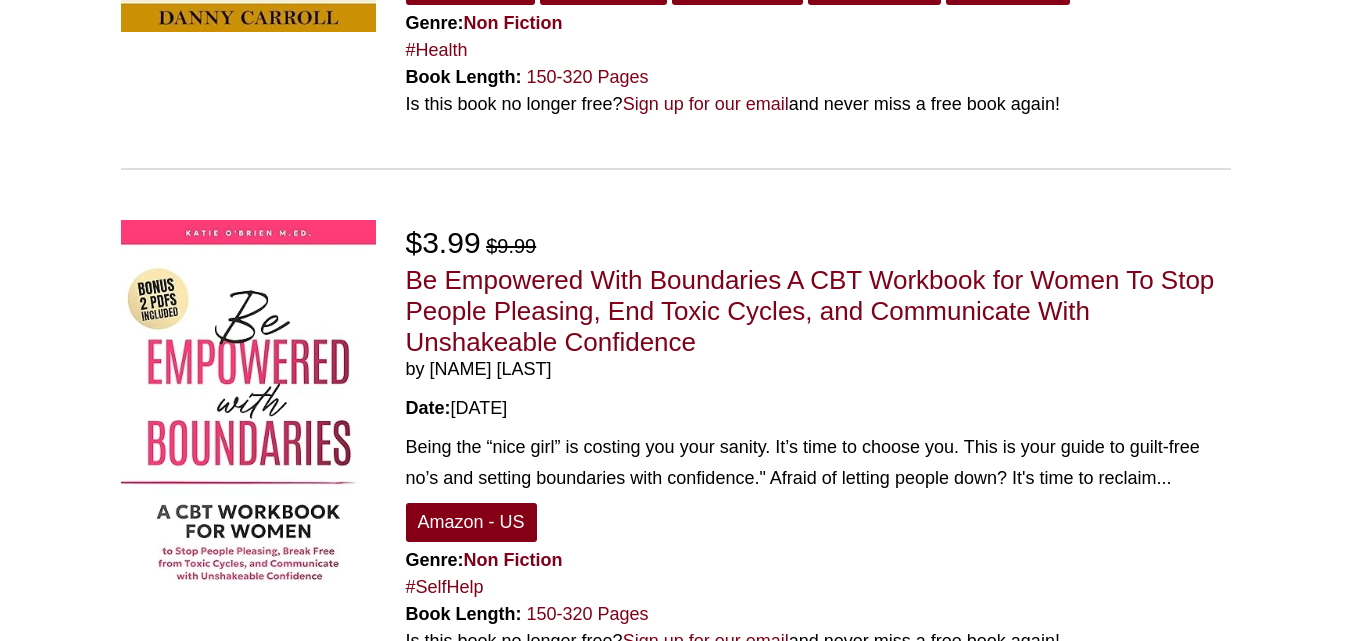 scroll, scrollTop: 1087, scrollLeft: 0, axis: vertical 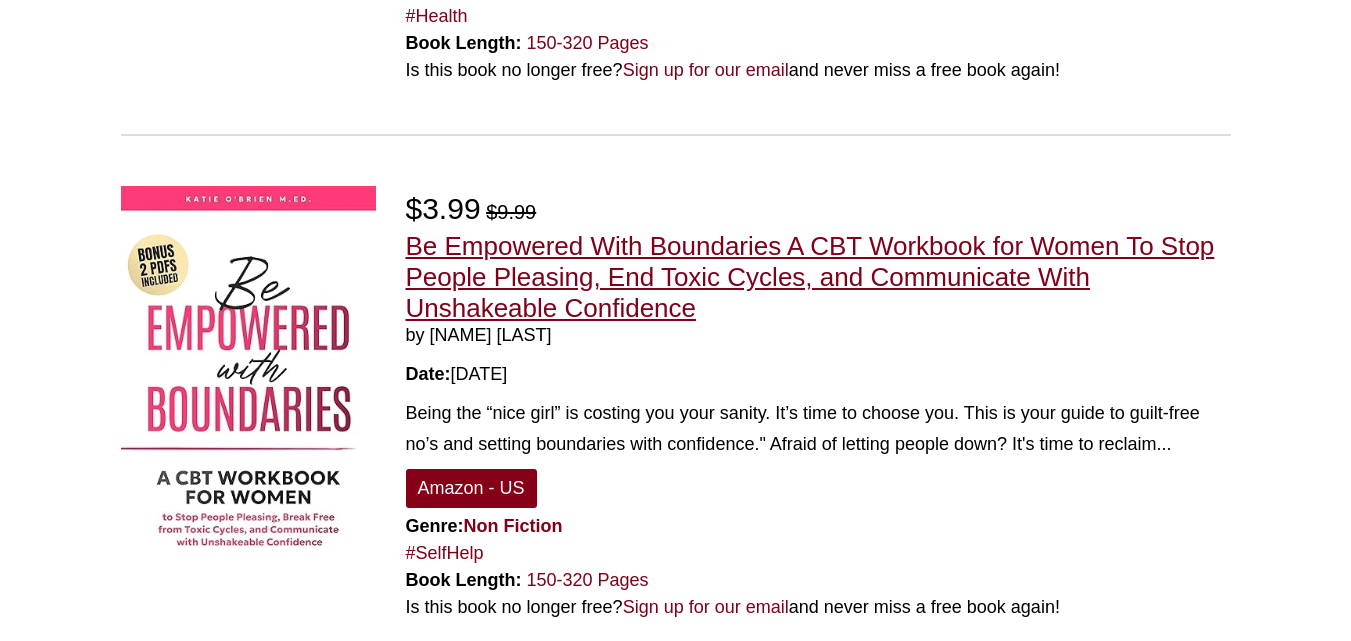 drag, startPoint x: 556, startPoint y: 333, endPoint x: 427, endPoint y: 323, distance: 129.38702 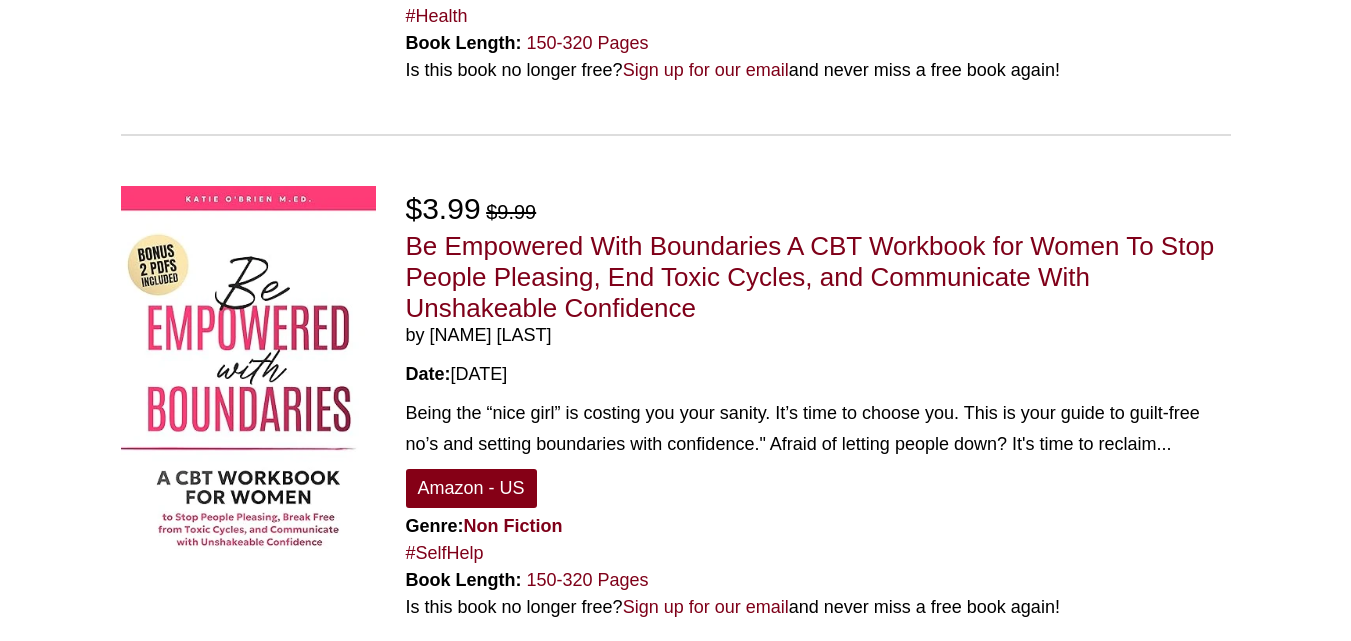 click on "by Katie O'Brien" at bounding box center [818, 336] 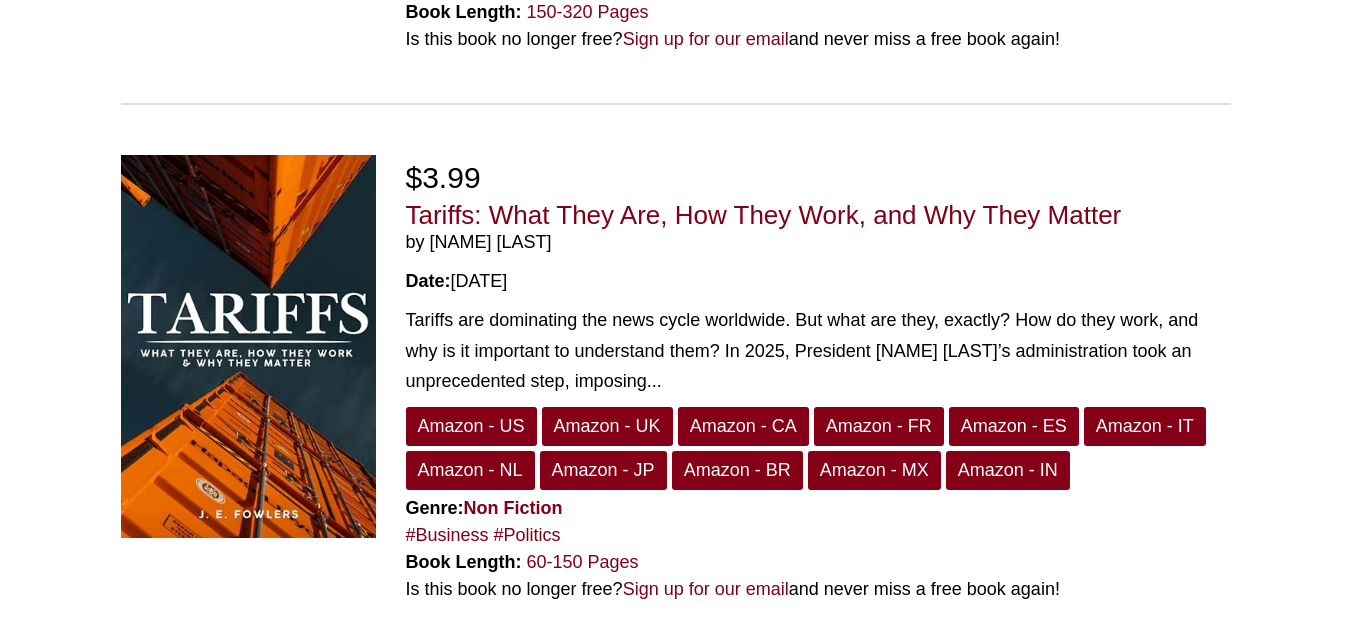scroll, scrollTop: 1693, scrollLeft: 0, axis: vertical 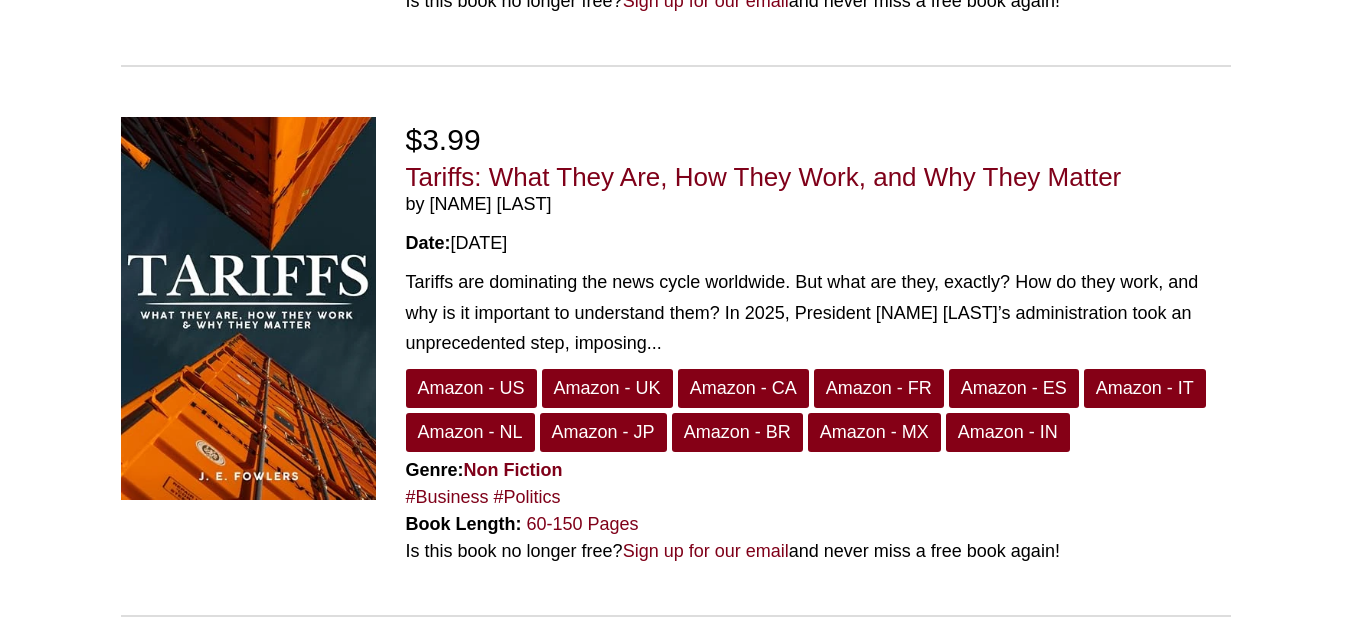 drag, startPoint x: 541, startPoint y: 199, endPoint x: 427, endPoint y: 206, distance: 114.21471 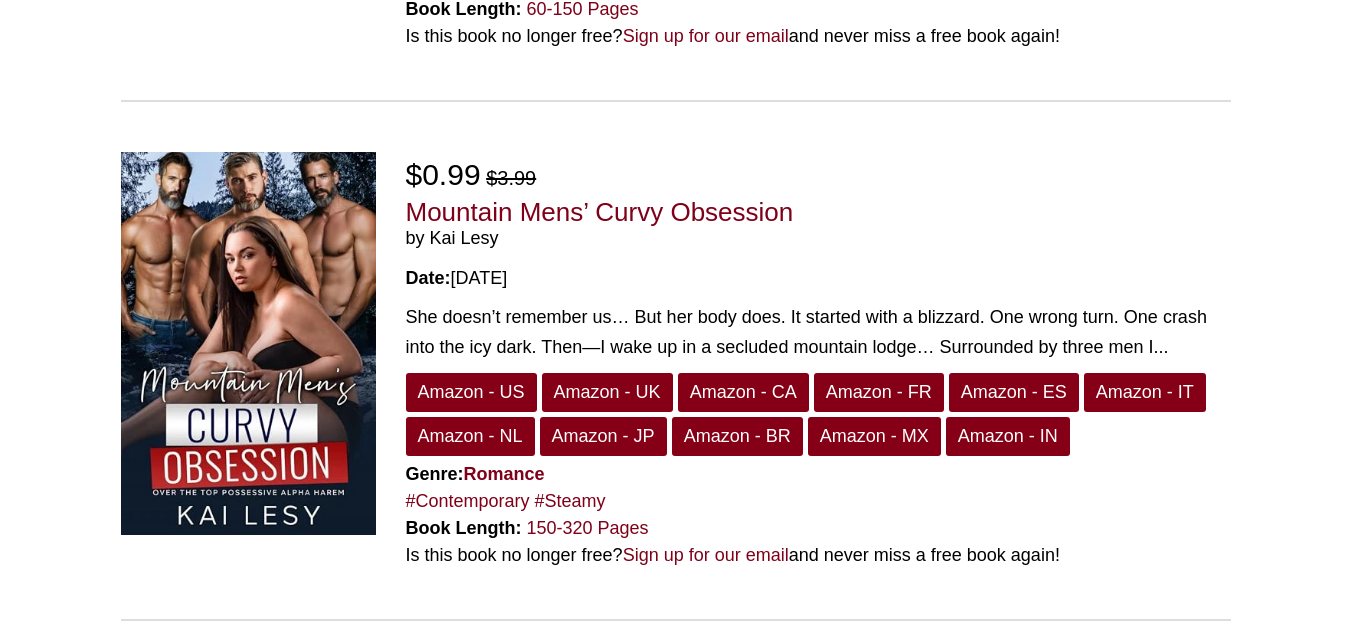 scroll, scrollTop: 2209, scrollLeft: 0, axis: vertical 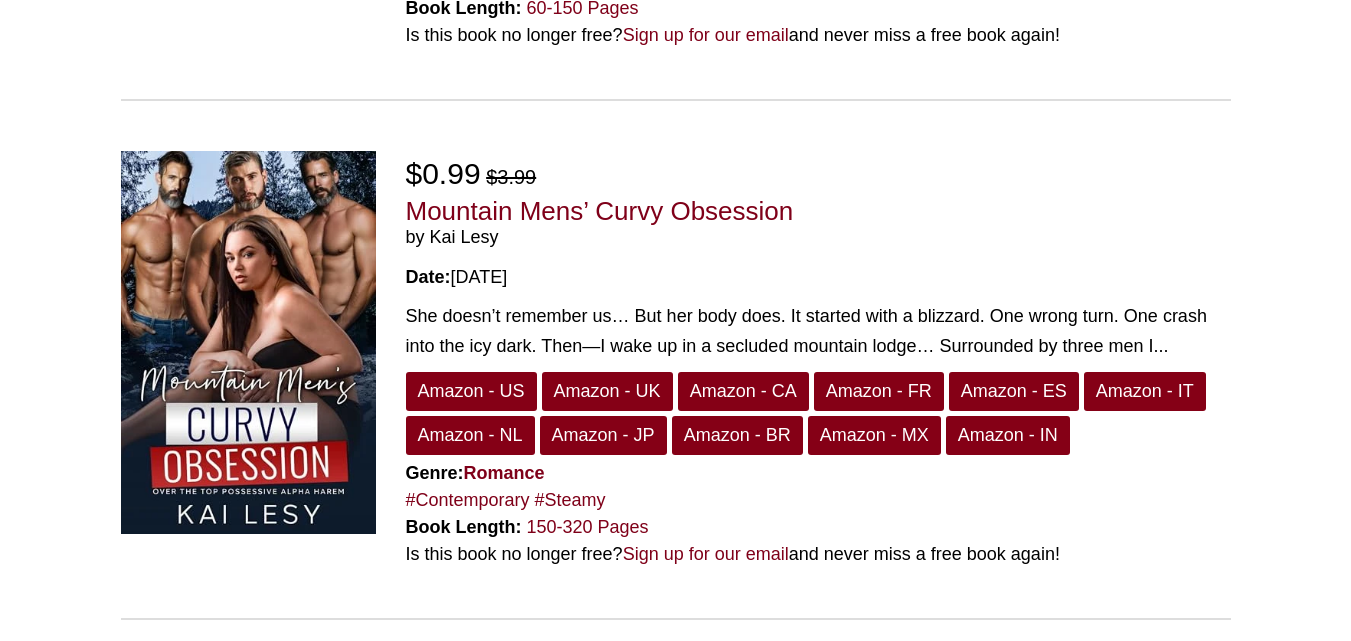 drag, startPoint x: 509, startPoint y: 246, endPoint x: 429, endPoint y: 236, distance: 80.622574 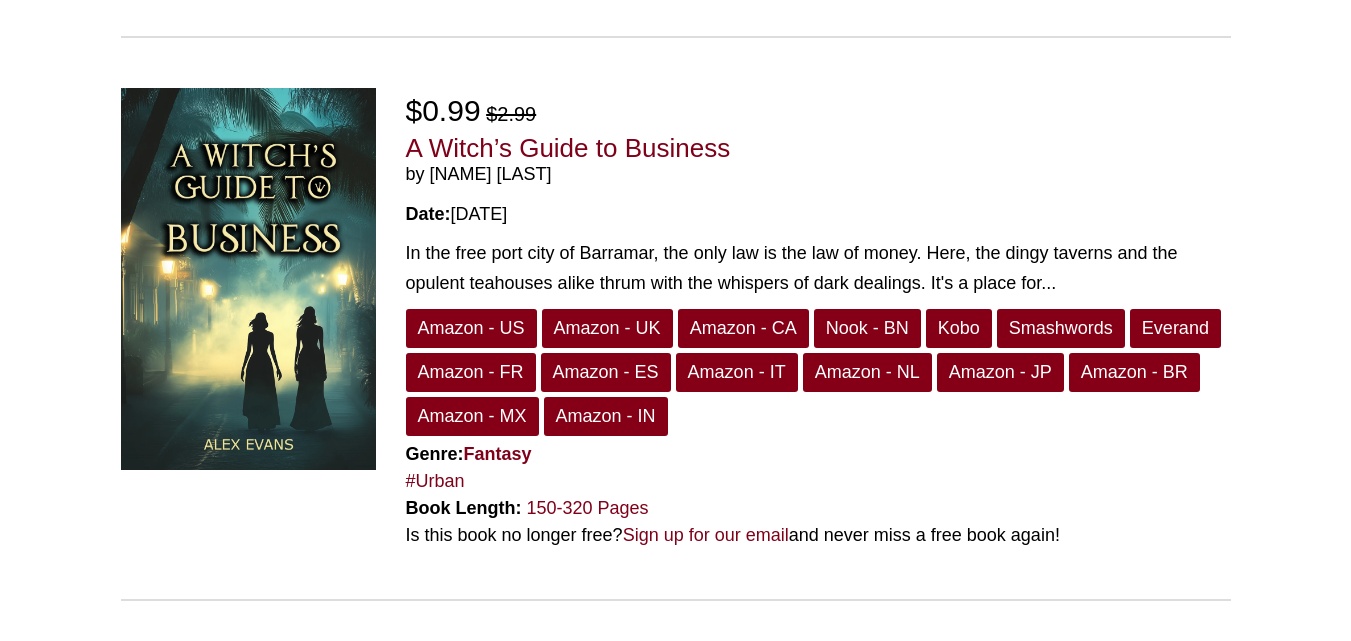 scroll, scrollTop: 2806, scrollLeft: 0, axis: vertical 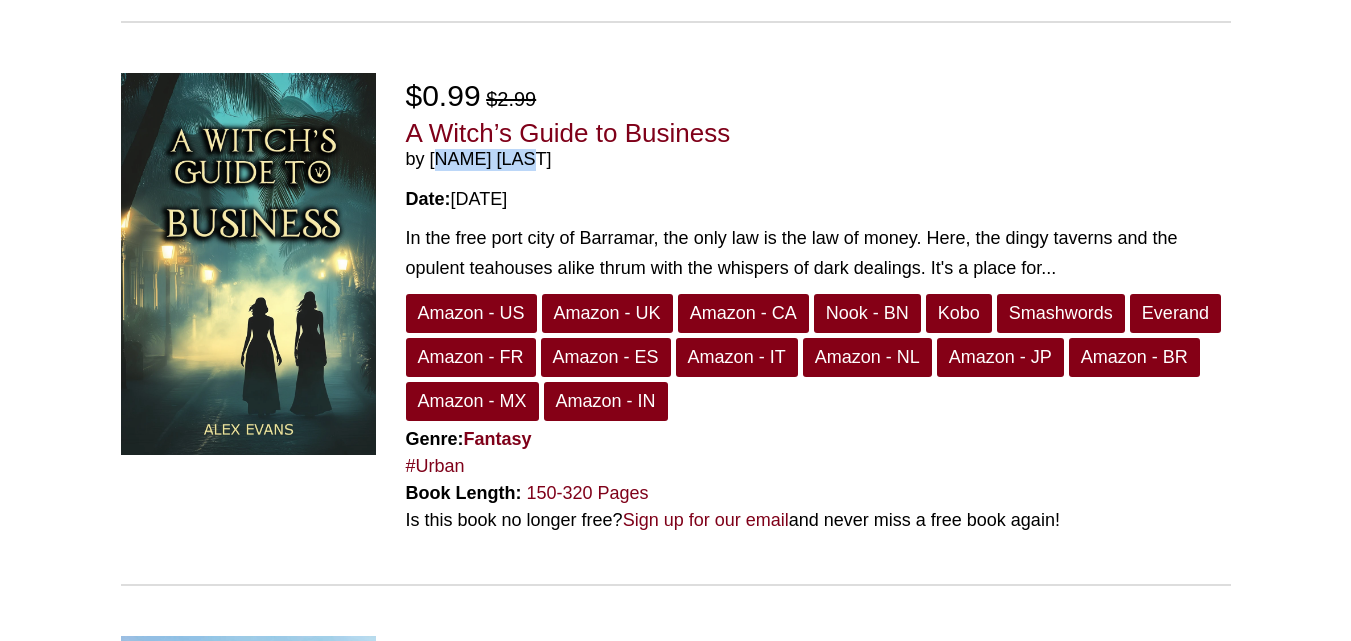 drag, startPoint x: 529, startPoint y: 160, endPoint x: 430, endPoint y: 159, distance: 99.00505 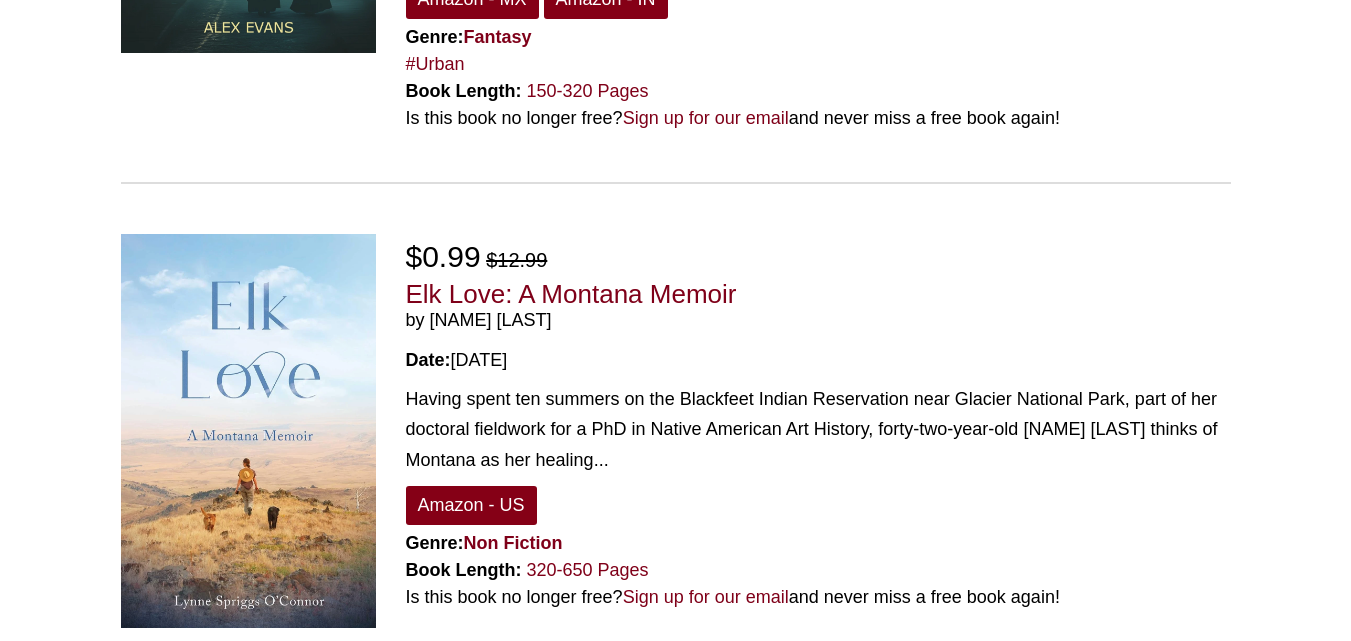 scroll, scrollTop: 3258, scrollLeft: 0, axis: vertical 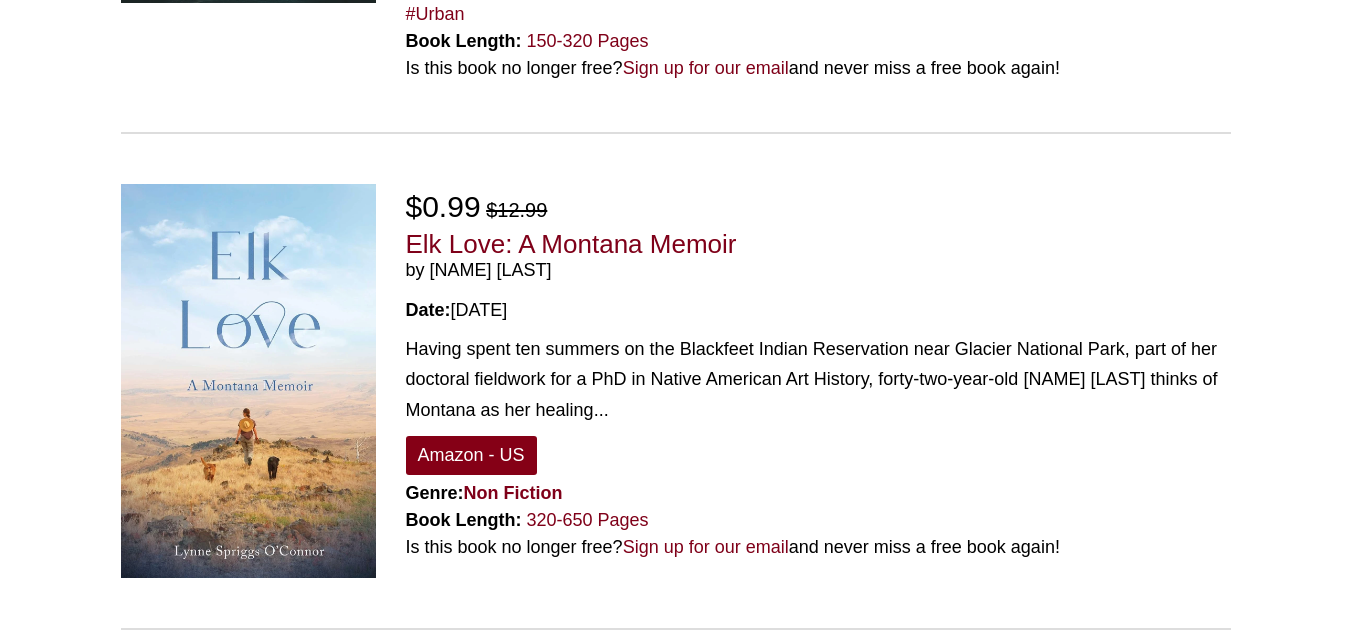 drag, startPoint x: 576, startPoint y: 274, endPoint x: 427, endPoint y: 271, distance: 149.0302 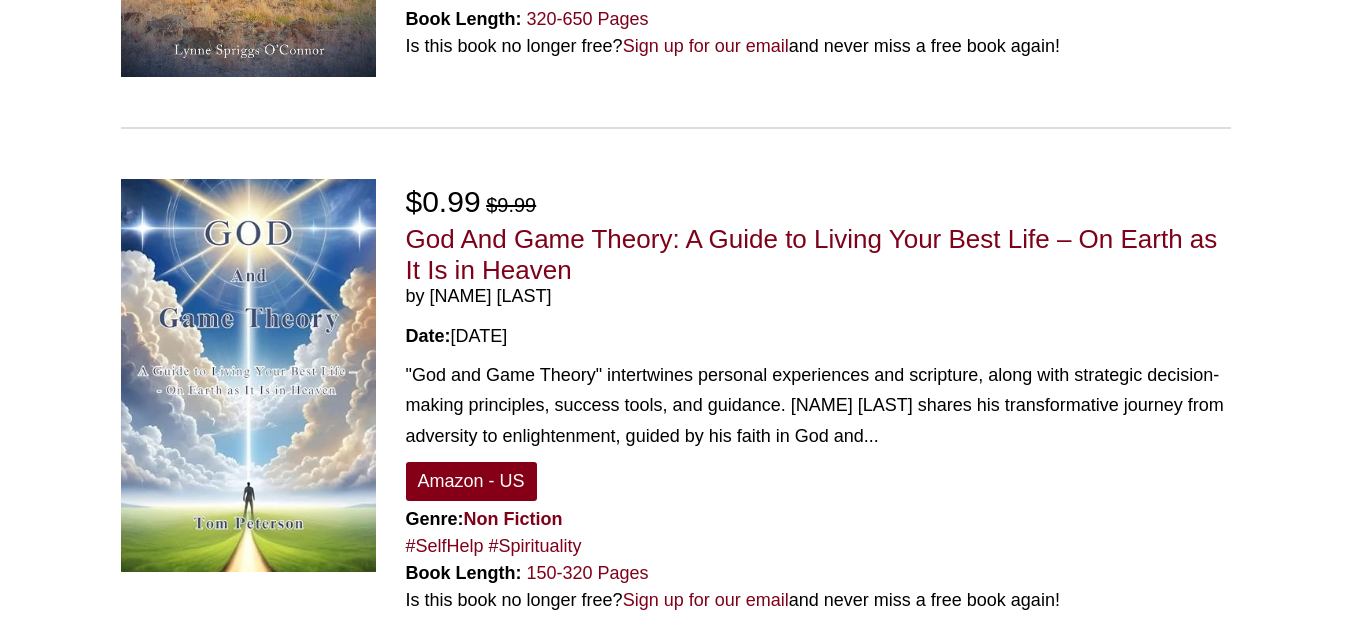 scroll, scrollTop: 3760, scrollLeft: 0, axis: vertical 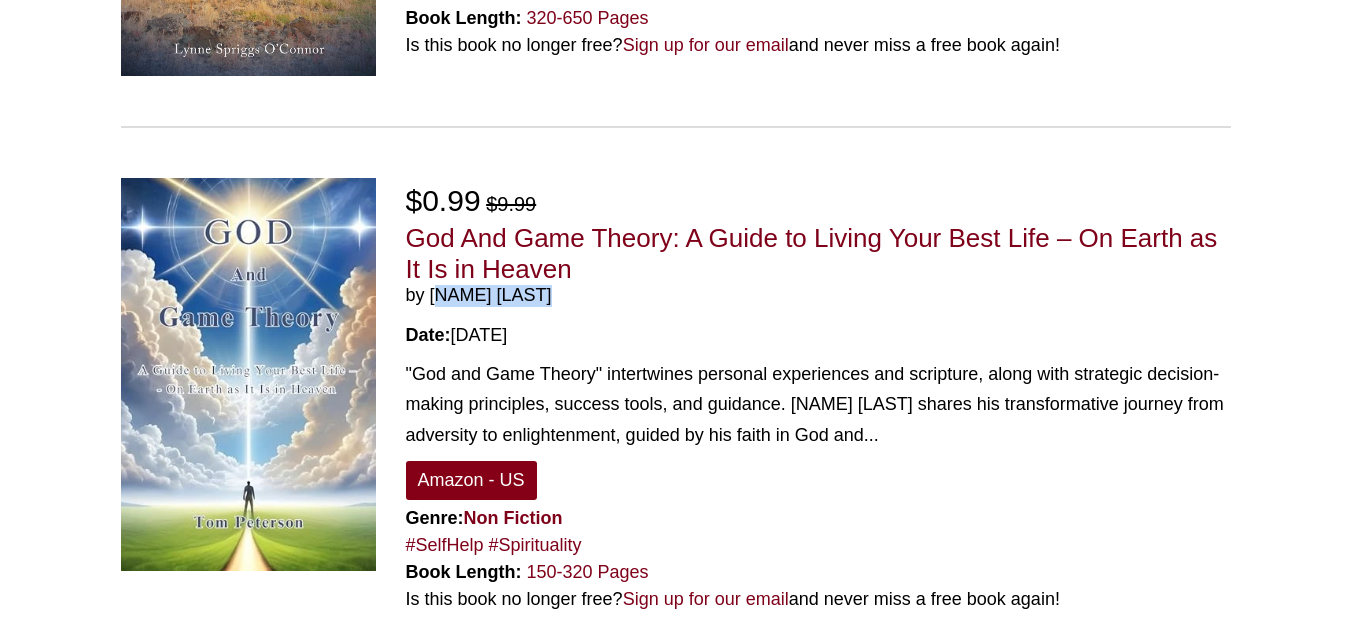 drag, startPoint x: 545, startPoint y: 299, endPoint x: 426, endPoint y: 297, distance: 119.01681 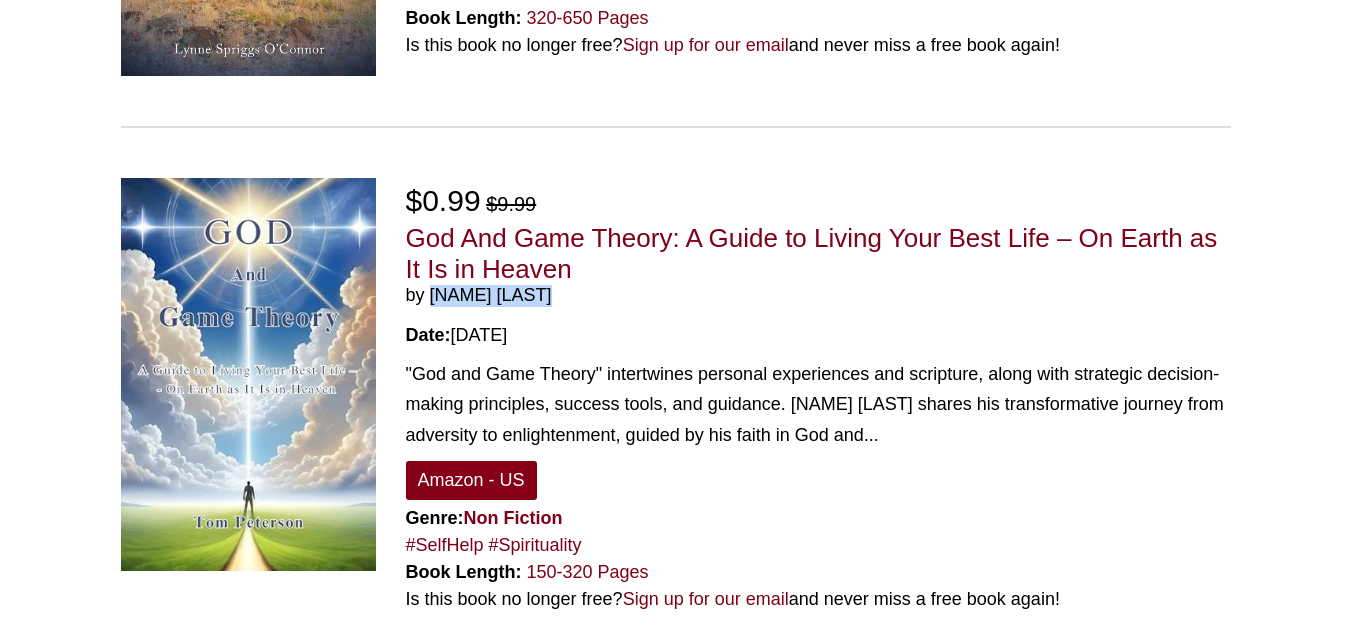 copy on "Tom Peterson" 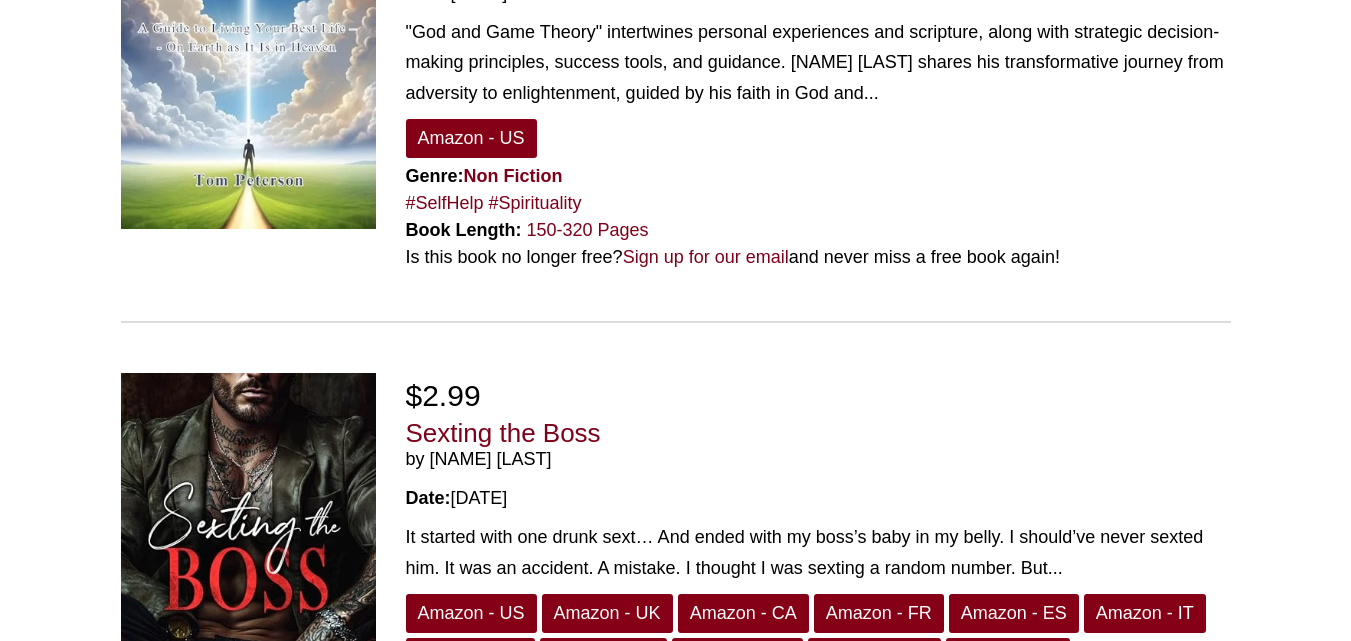 scroll, scrollTop: 4293, scrollLeft: 0, axis: vertical 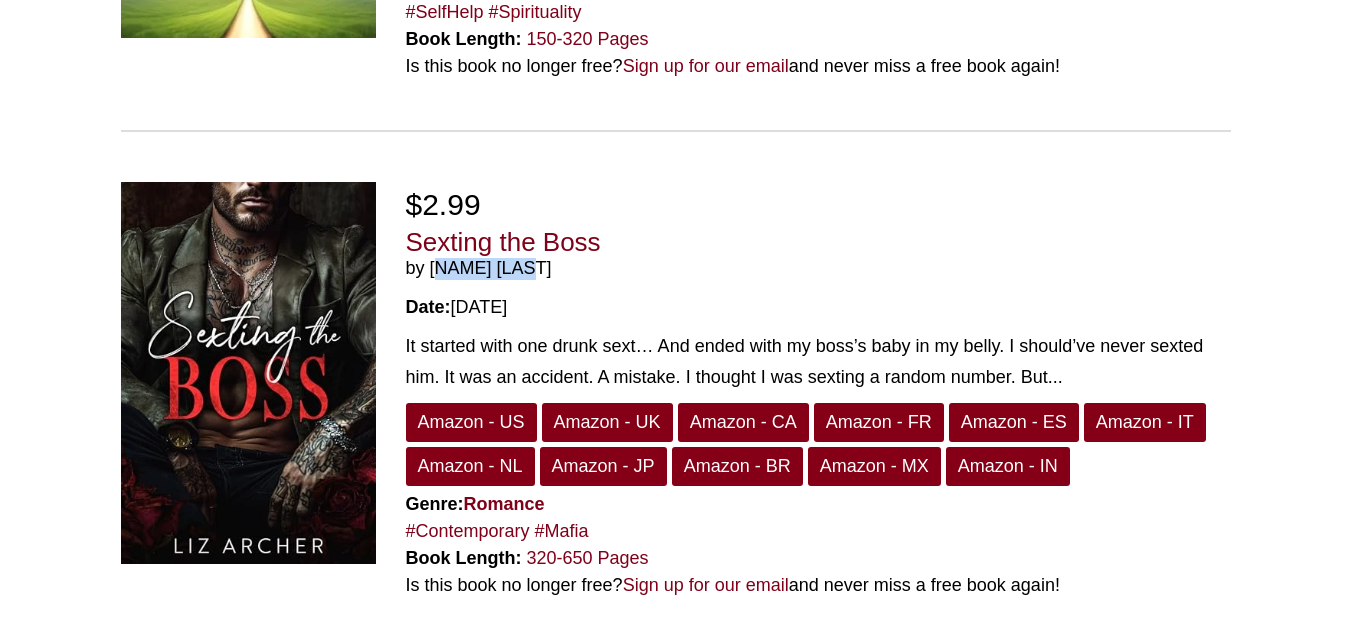 drag, startPoint x: 519, startPoint y: 272, endPoint x: 428, endPoint y: 270, distance: 91.02197 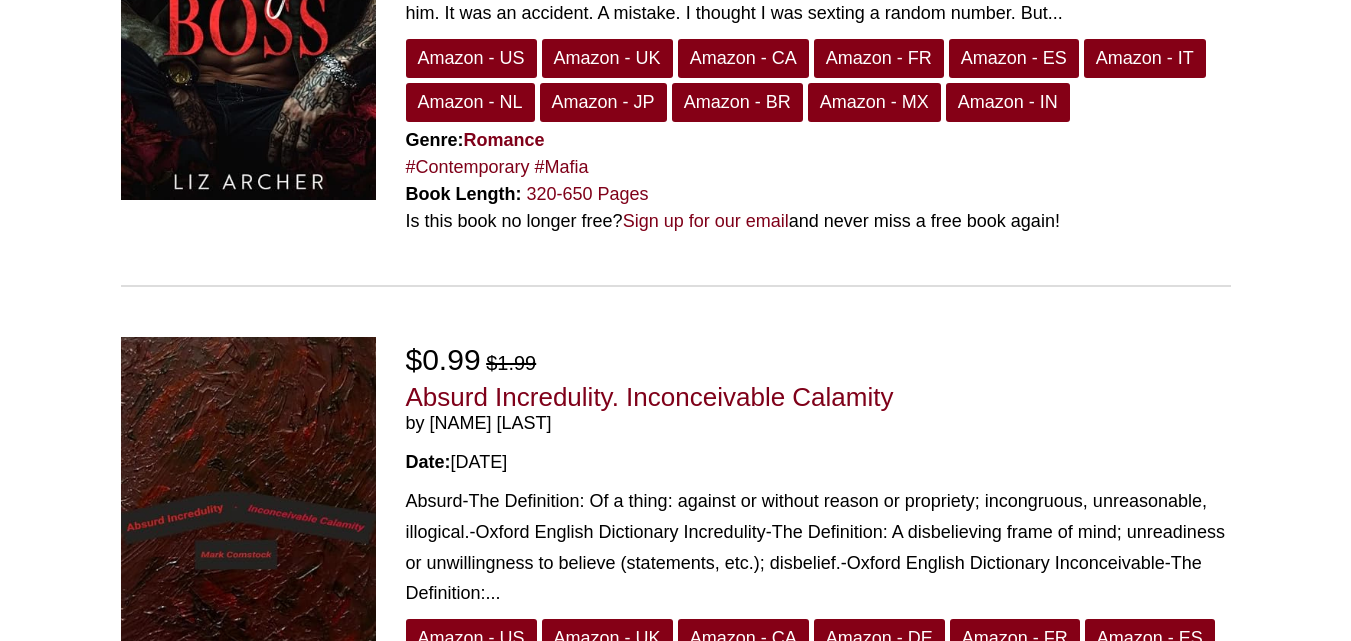 scroll, scrollTop: 4658, scrollLeft: 0, axis: vertical 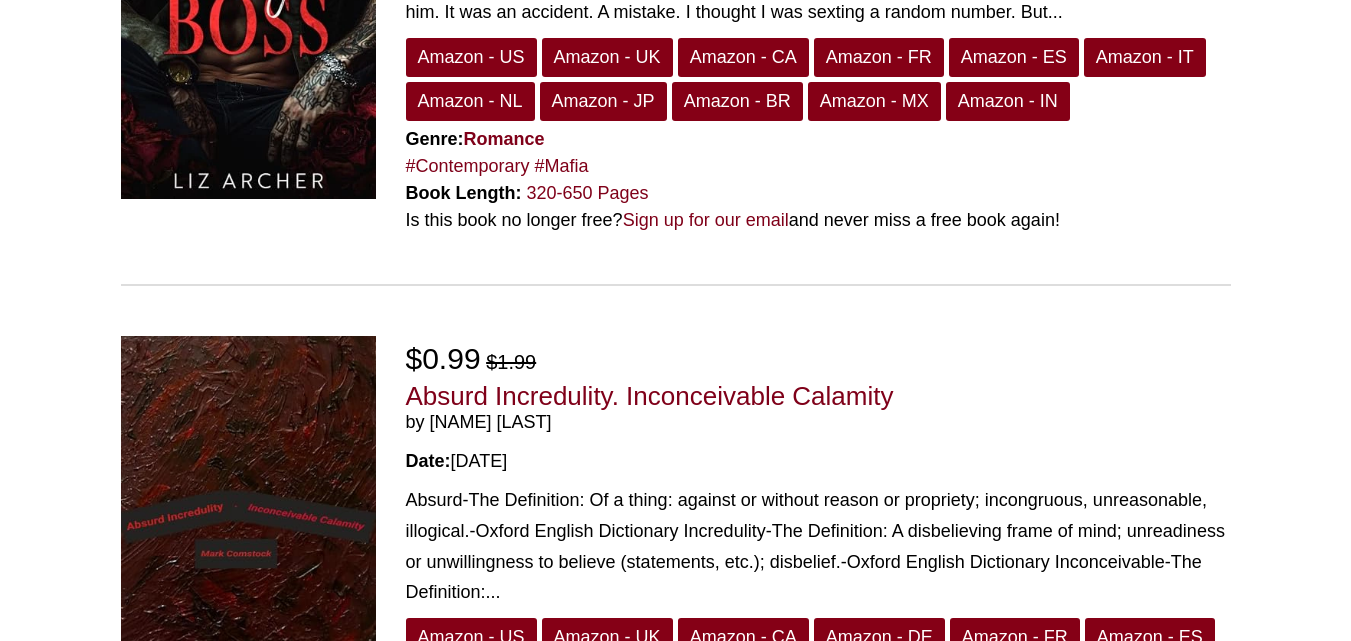 drag, startPoint x: 578, startPoint y: 432, endPoint x: 419, endPoint y: 421, distance: 159.38005 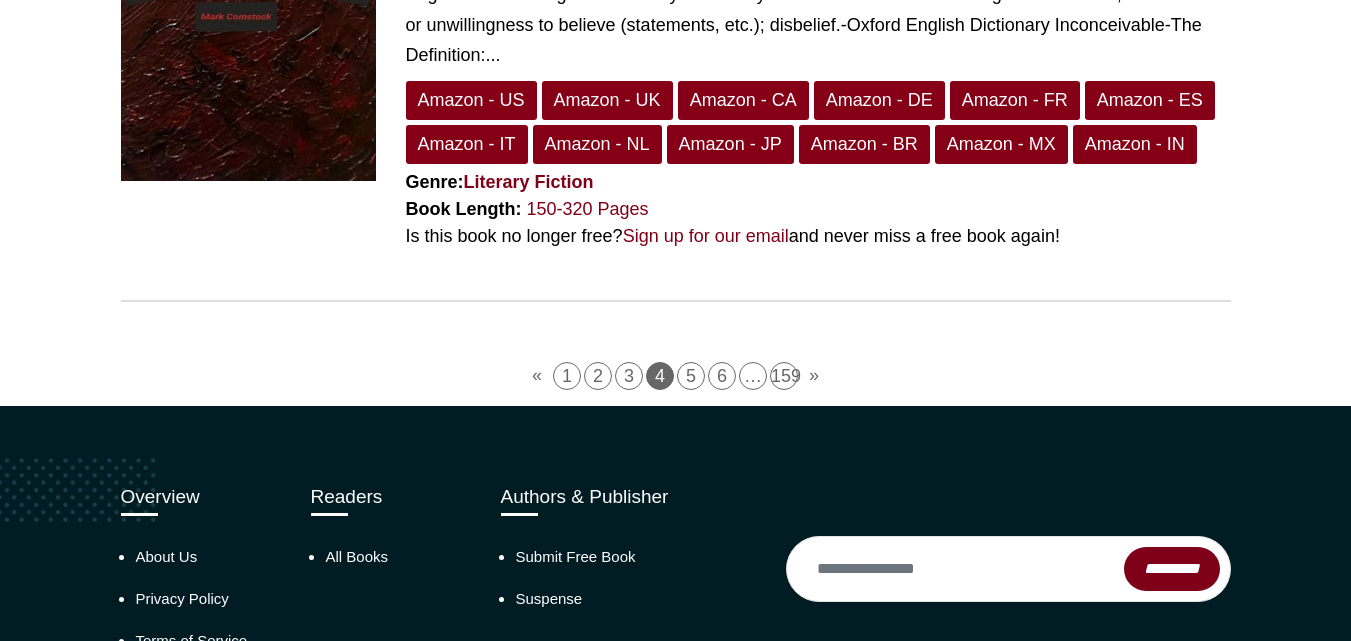 scroll, scrollTop: 5197, scrollLeft: 0, axis: vertical 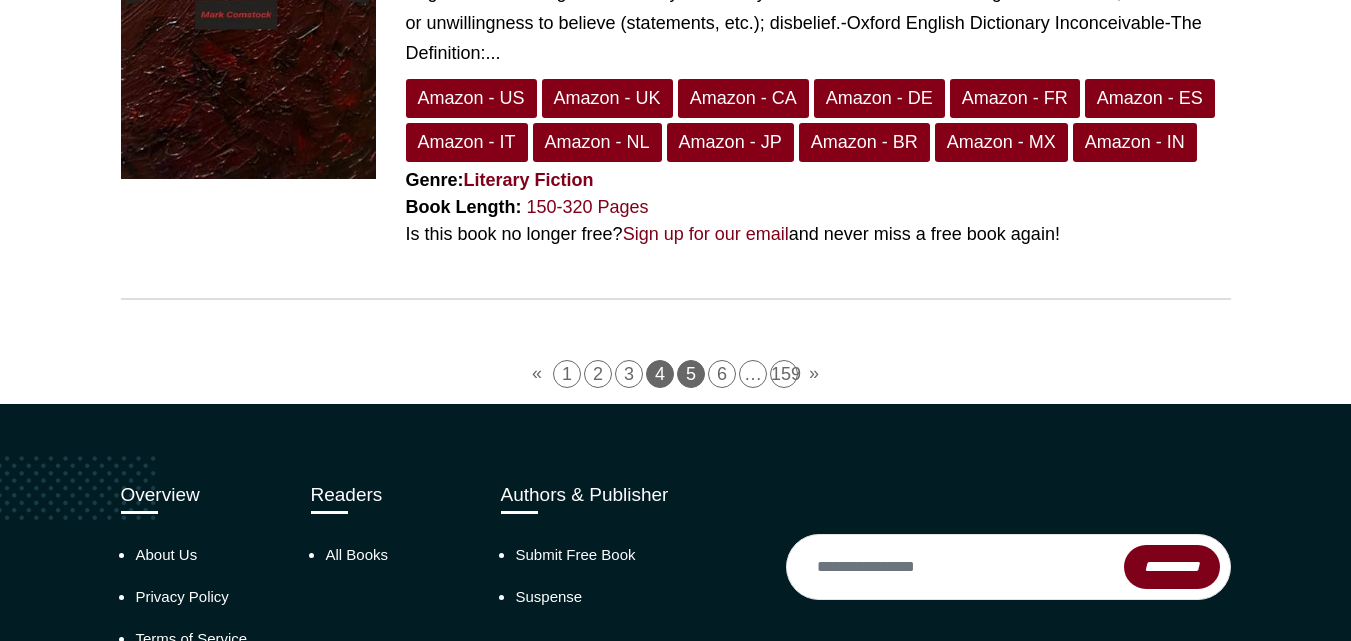 click on "5" at bounding box center [691, 374] 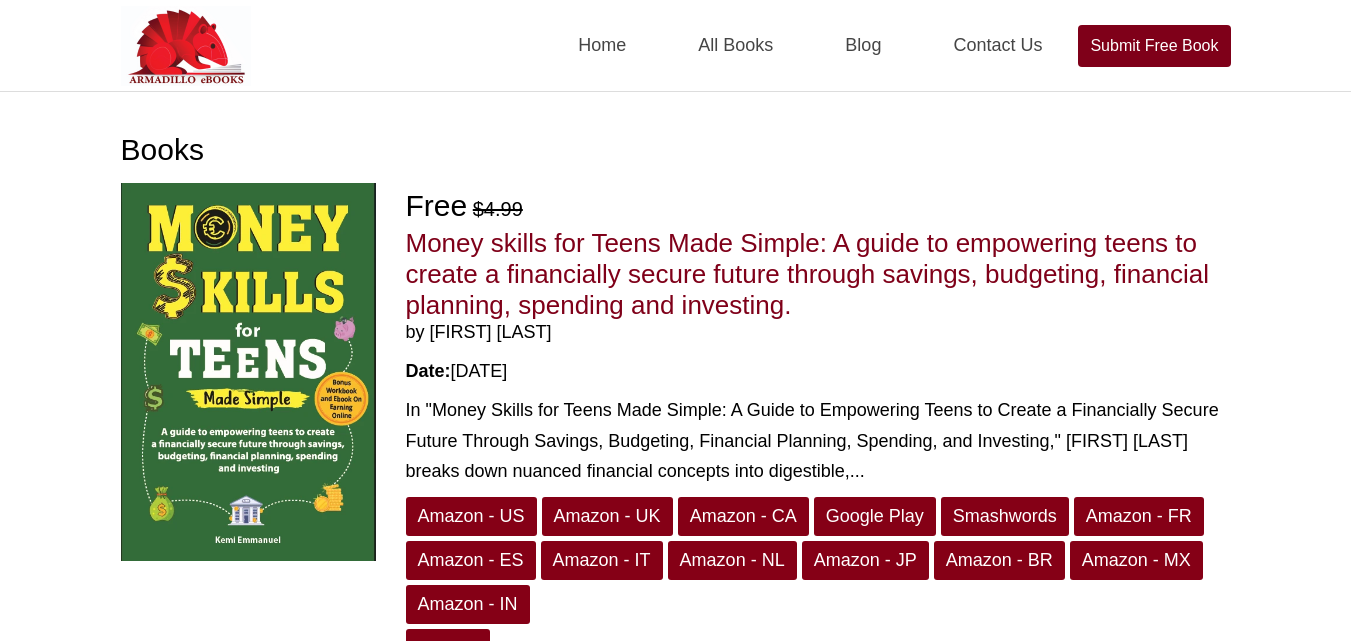 scroll, scrollTop: 0, scrollLeft: 0, axis: both 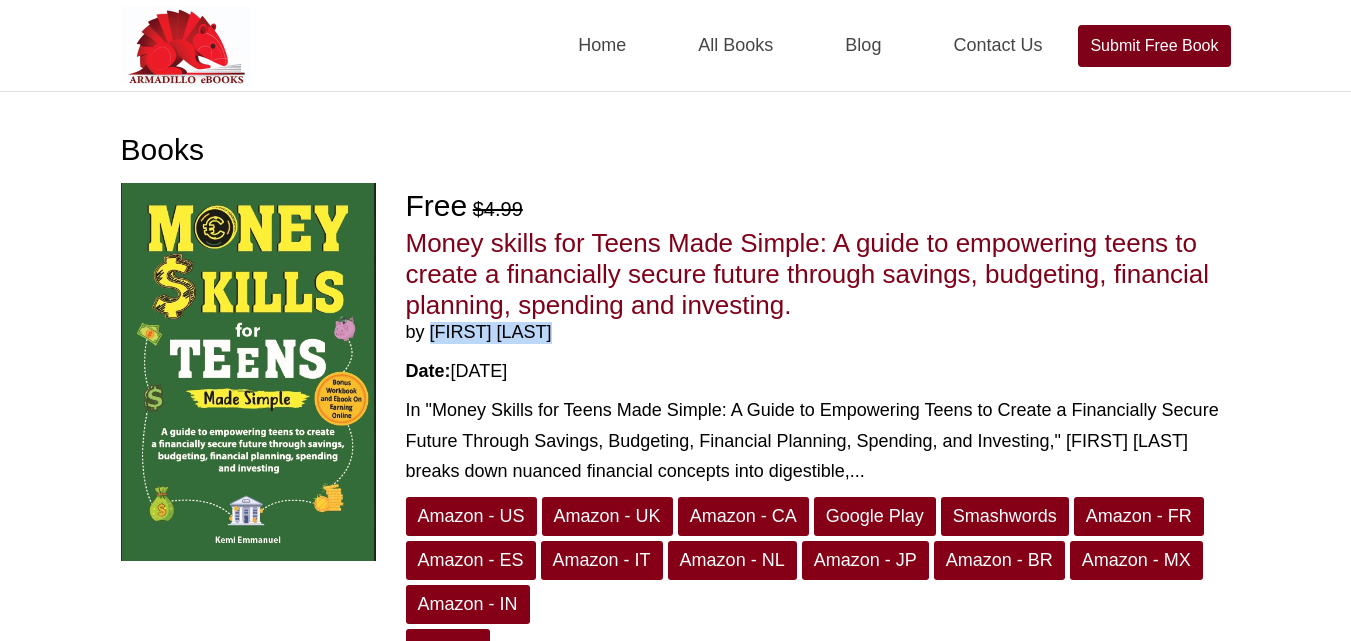 drag, startPoint x: 504, startPoint y: 330, endPoint x: 427, endPoint y: 330, distance: 77 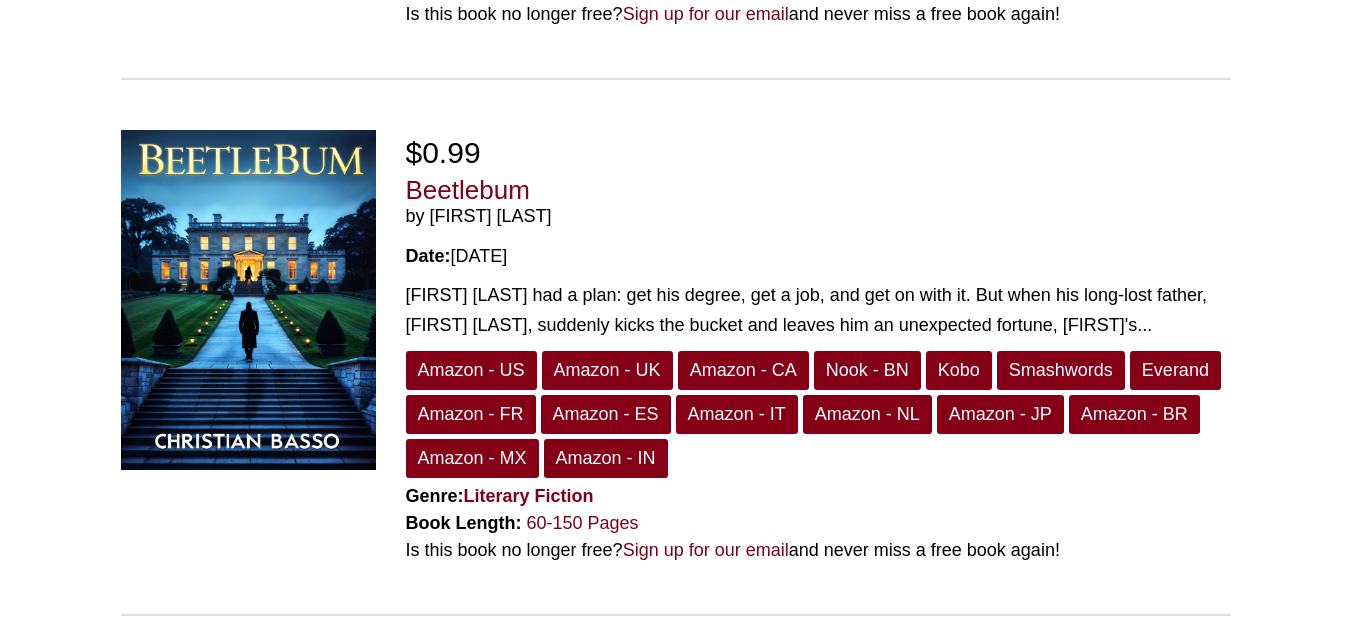 scroll, scrollTop: 758, scrollLeft: 0, axis: vertical 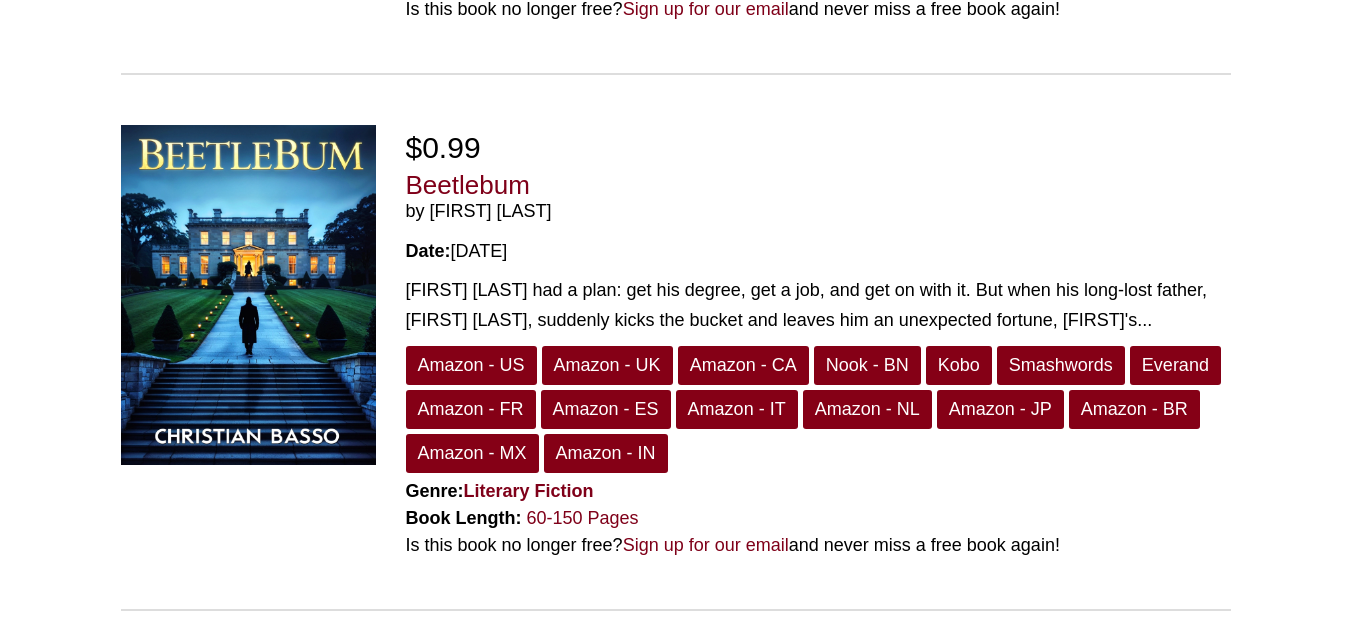 drag, startPoint x: 592, startPoint y: 210, endPoint x: 429, endPoint y: 208, distance: 163.01227 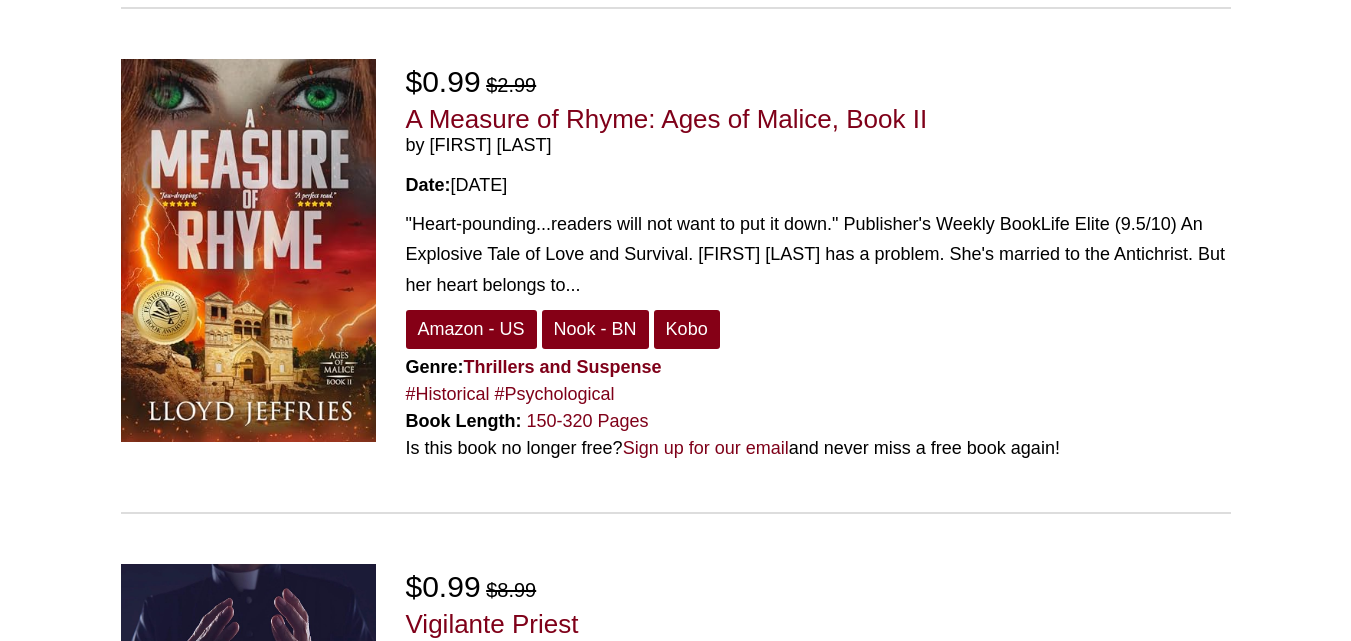 scroll, scrollTop: 1361, scrollLeft: 0, axis: vertical 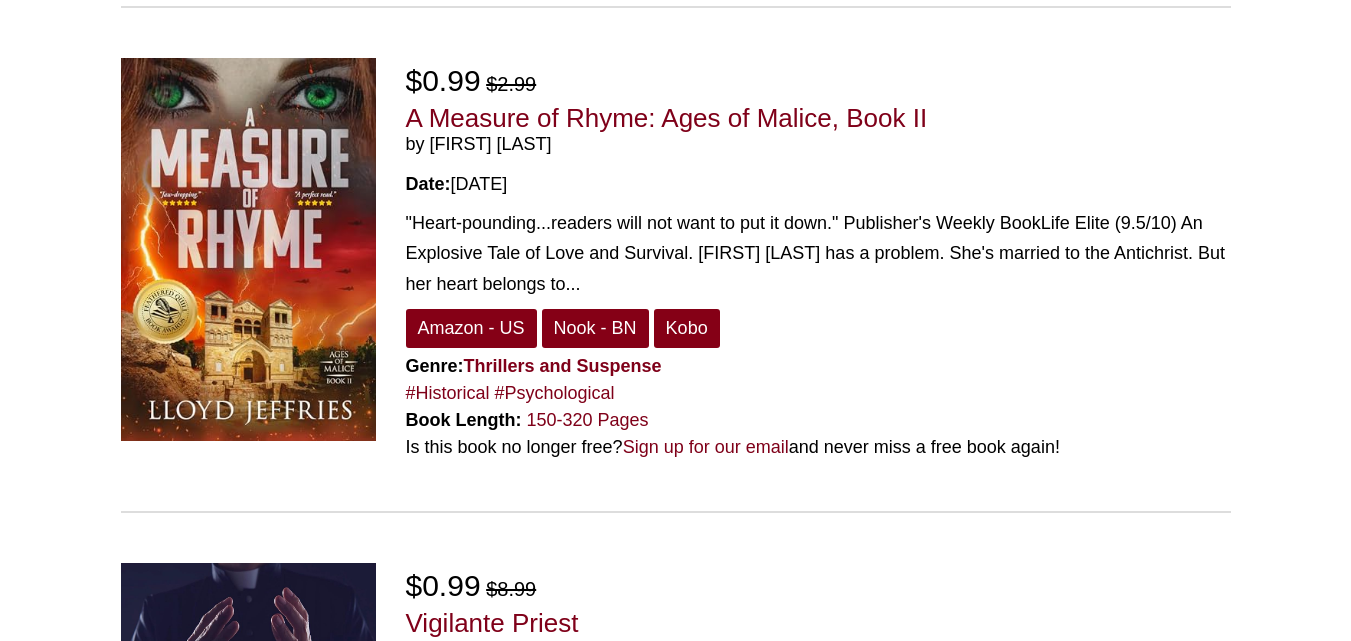 drag, startPoint x: 545, startPoint y: 146, endPoint x: 428, endPoint y: 141, distance: 117.10679 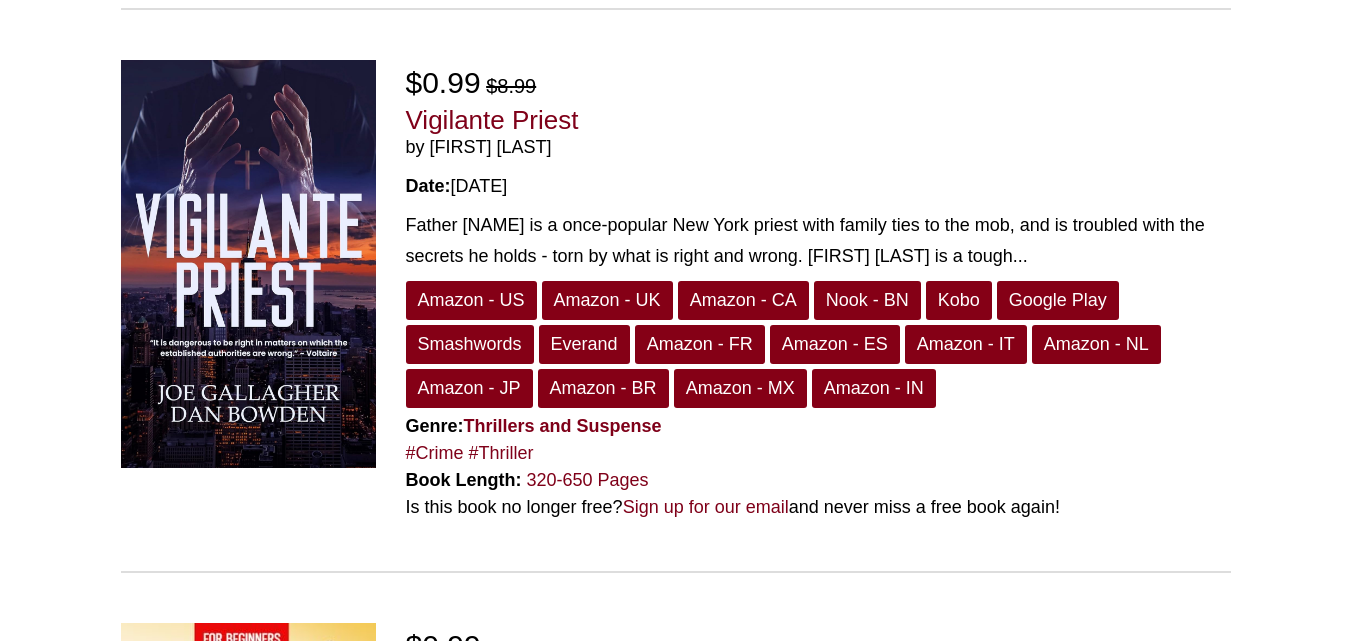scroll, scrollTop: 1866, scrollLeft: 0, axis: vertical 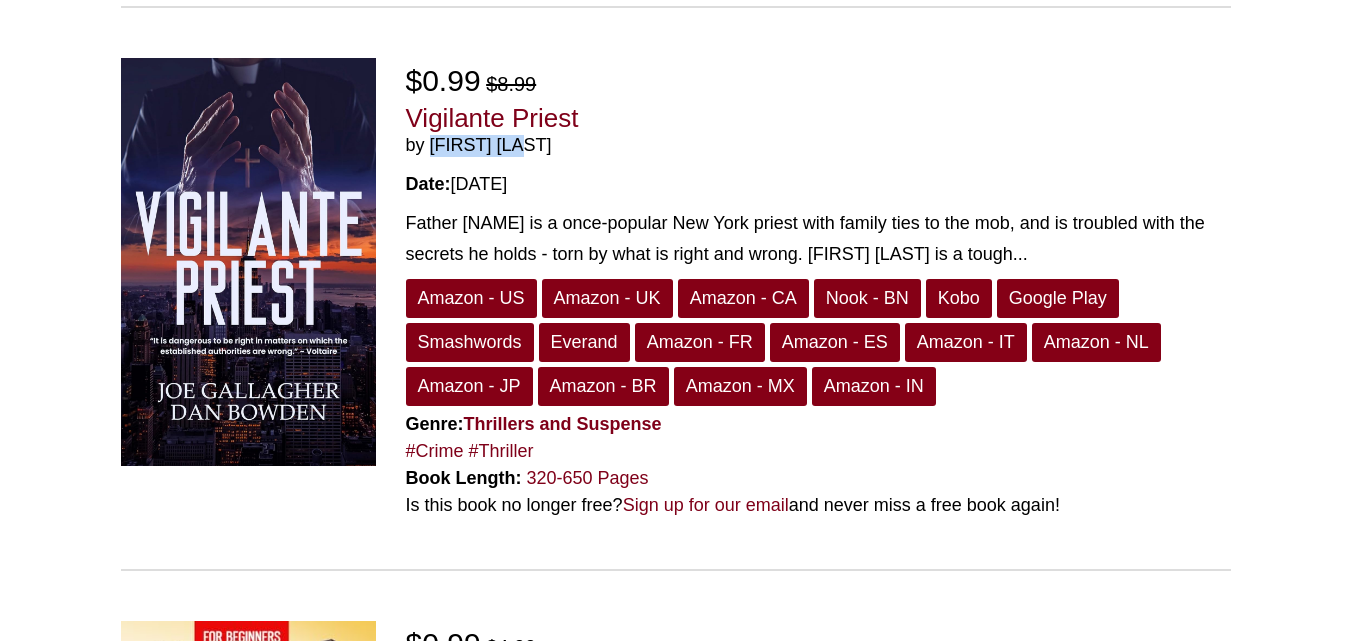 drag, startPoint x: 547, startPoint y: 146, endPoint x: 427, endPoint y: 143, distance: 120.03749 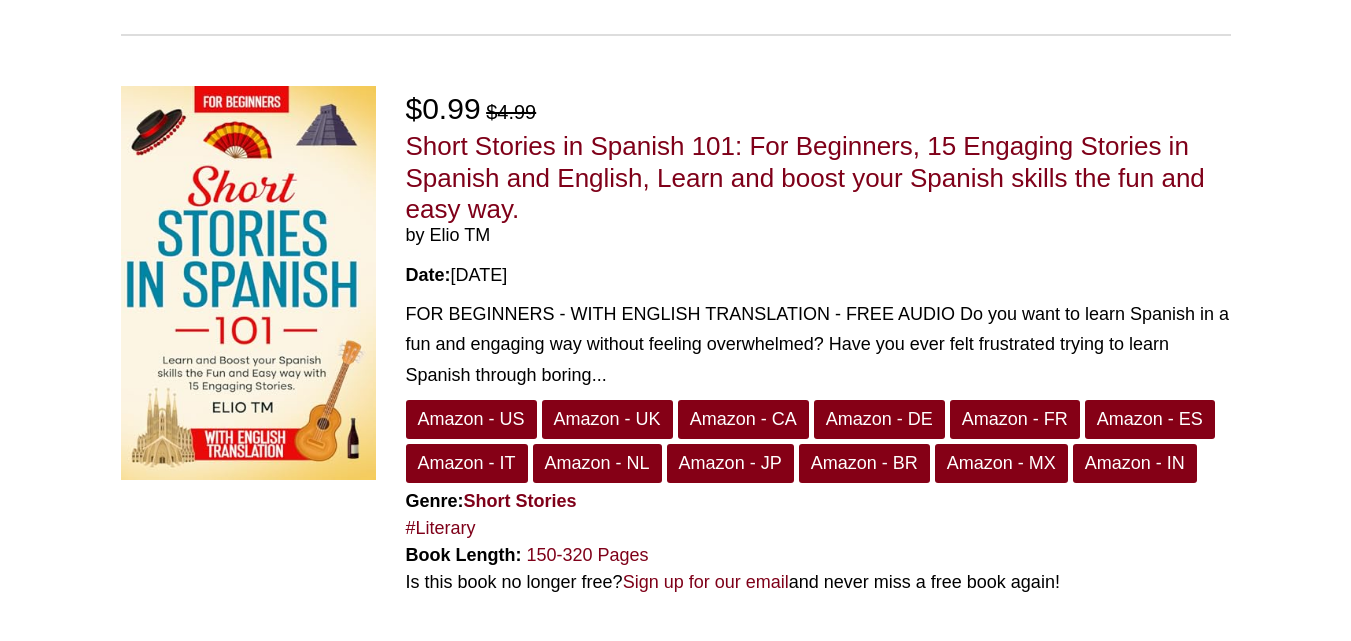 scroll, scrollTop: 2416, scrollLeft: 0, axis: vertical 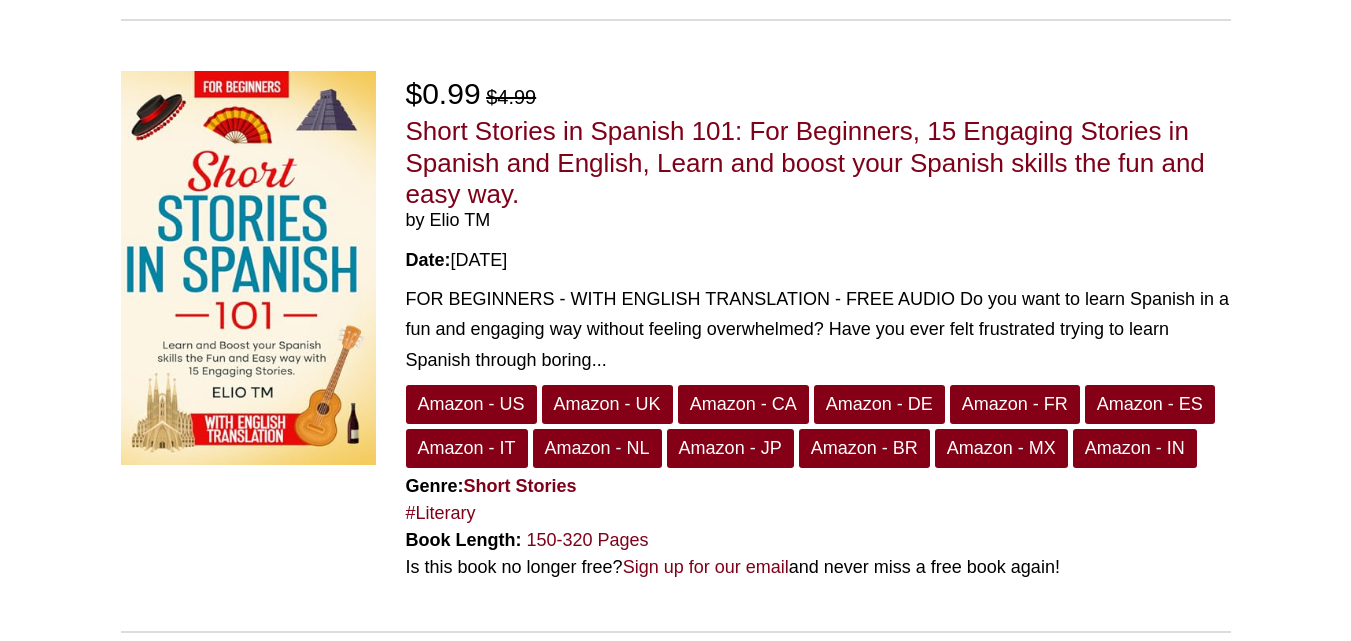 drag, startPoint x: 517, startPoint y: 219, endPoint x: 427, endPoint y: 219, distance: 90 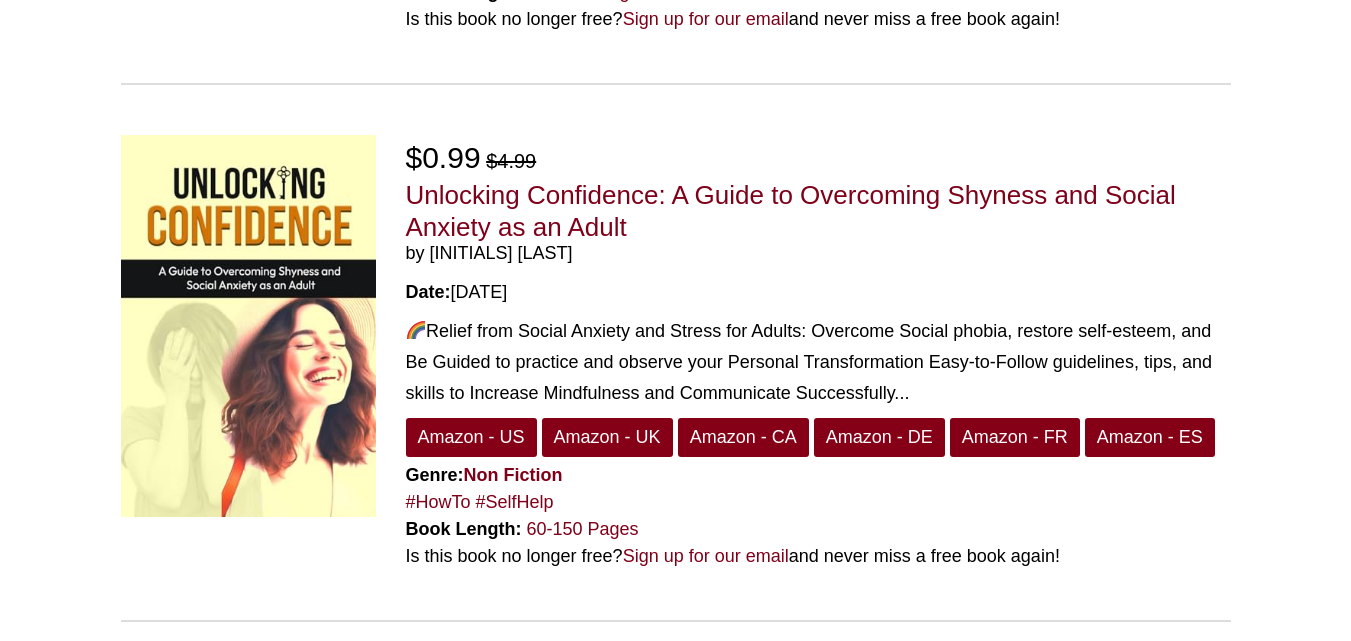 scroll, scrollTop: 3000, scrollLeft: 0, axis: vertical 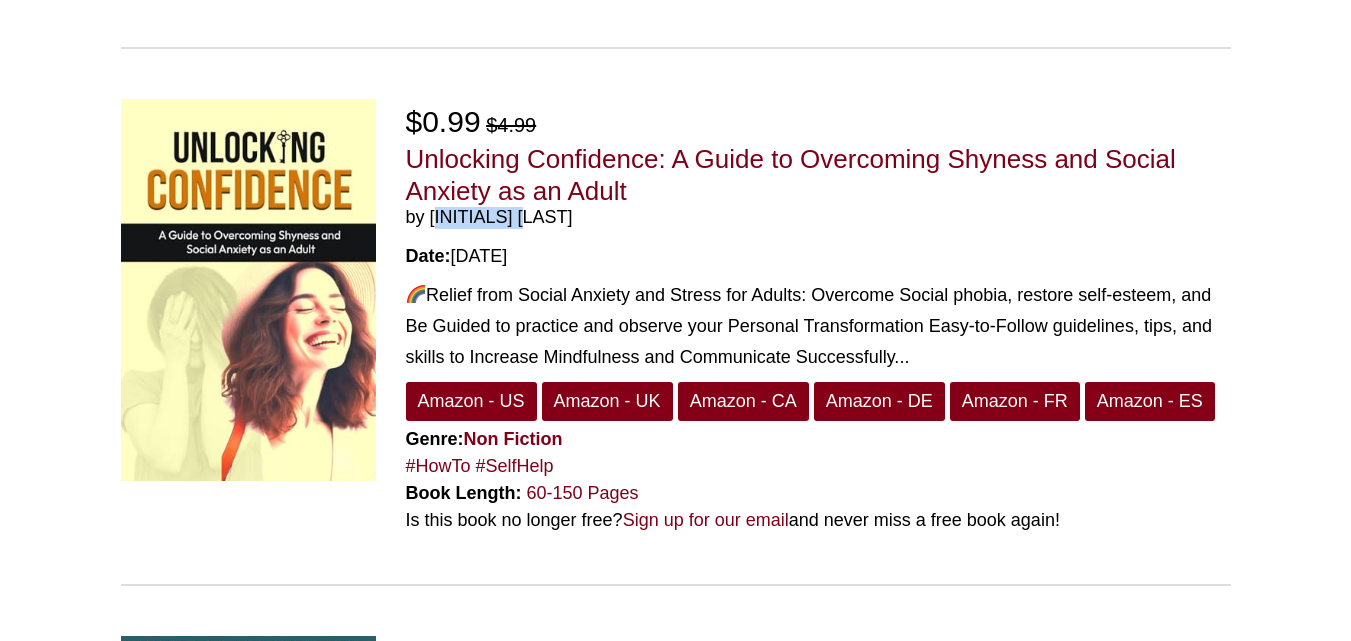 drag, startPoint x: 580, startPoint y: 220, endPoint x: 429, endPoint y: 219, distance: 151.00331 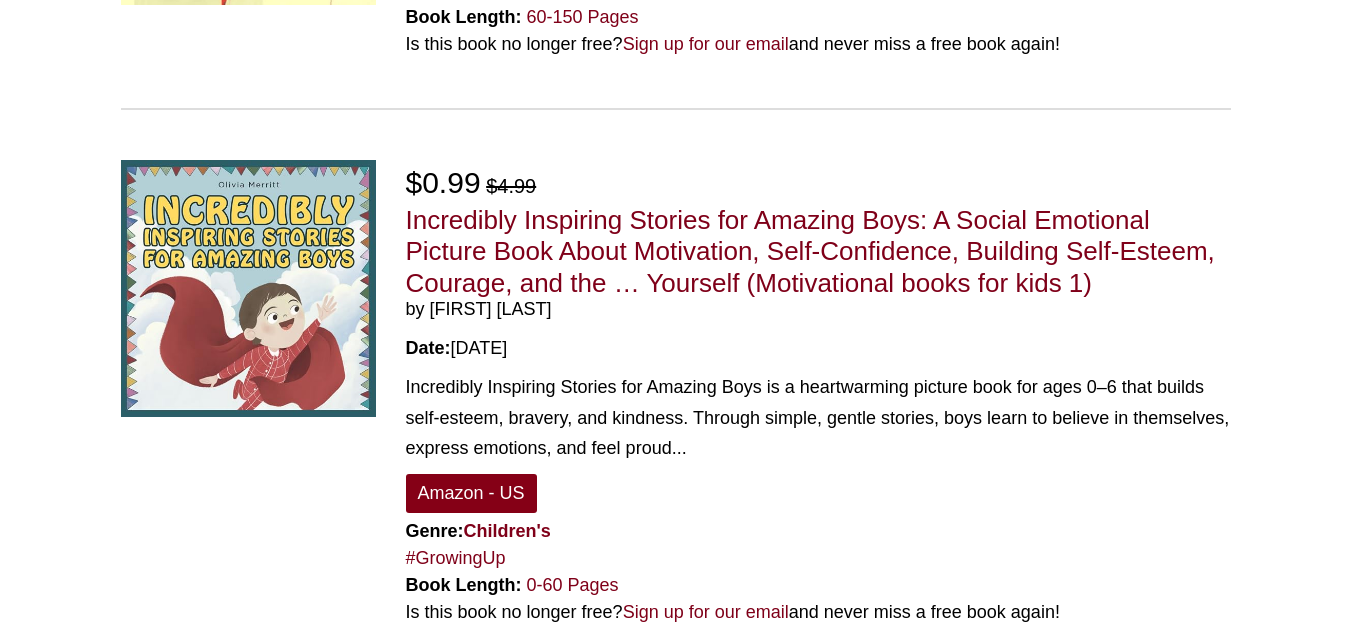 scroll, scrollTop: 3497, scrollLeft: 0, axis: vertical 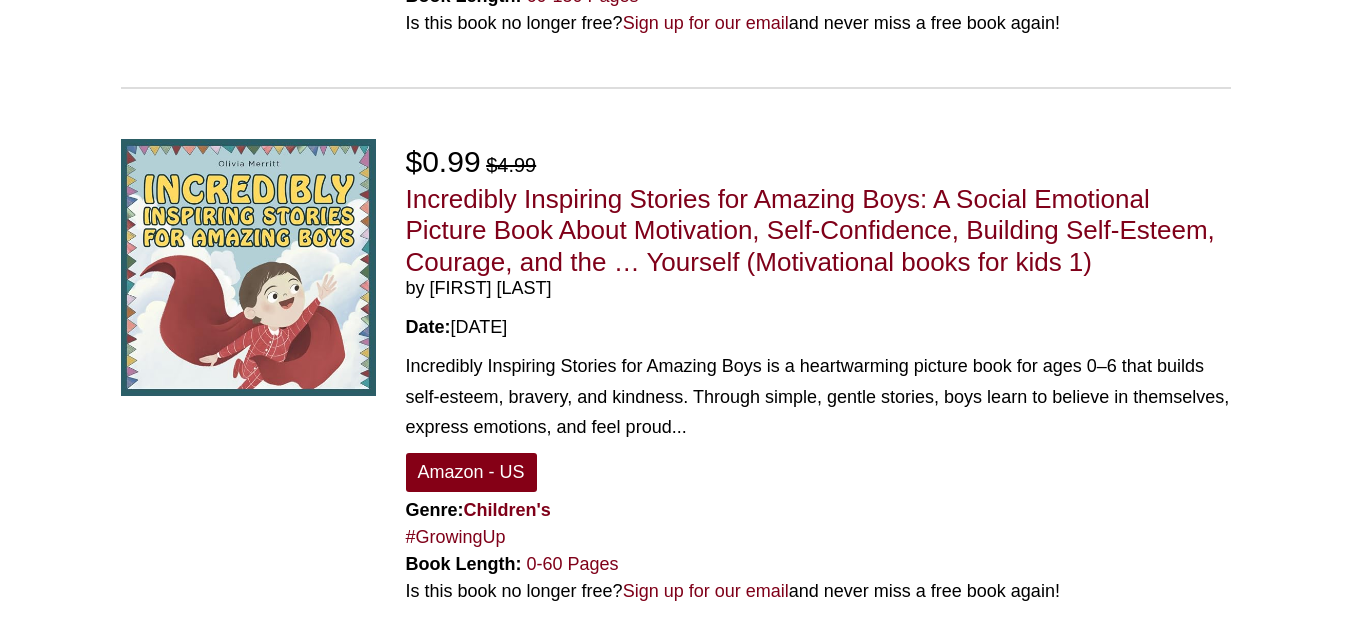 drag, startPoint x: 542, startPoint y: 288, endPoint x: 430, endPoint y: 285, distance: 112.04017 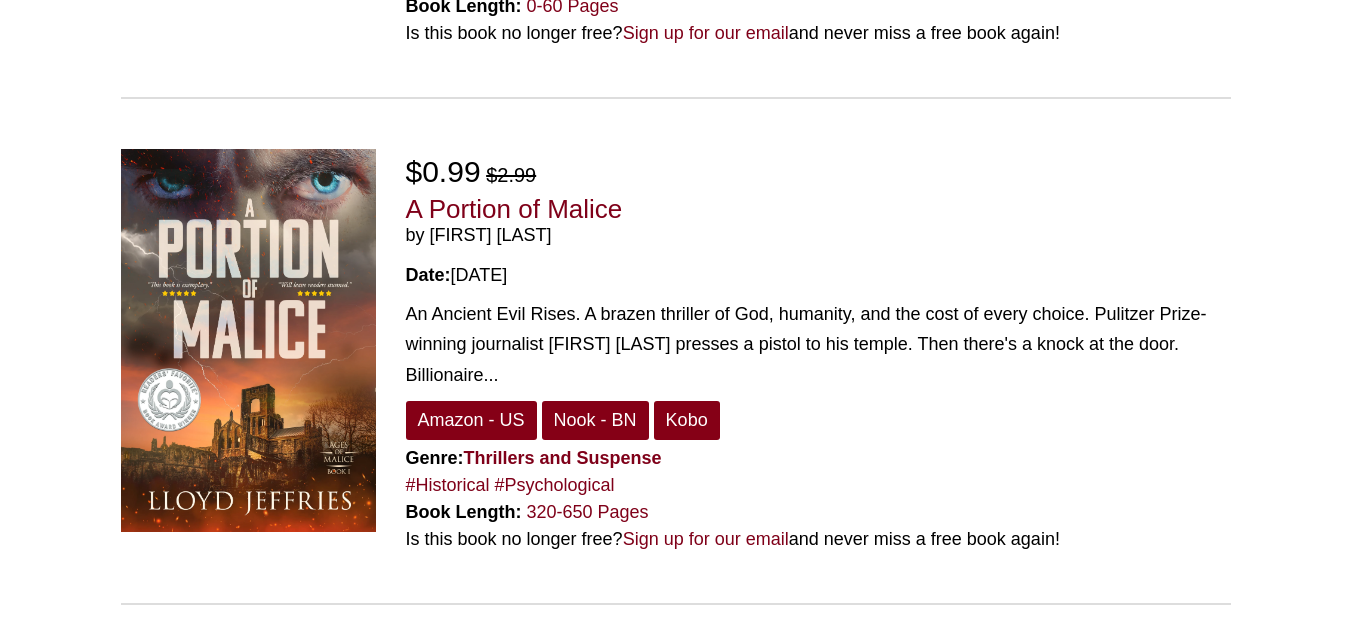 scroll, scrollTop: 4057, scrollLeft: 0, axis: vertical 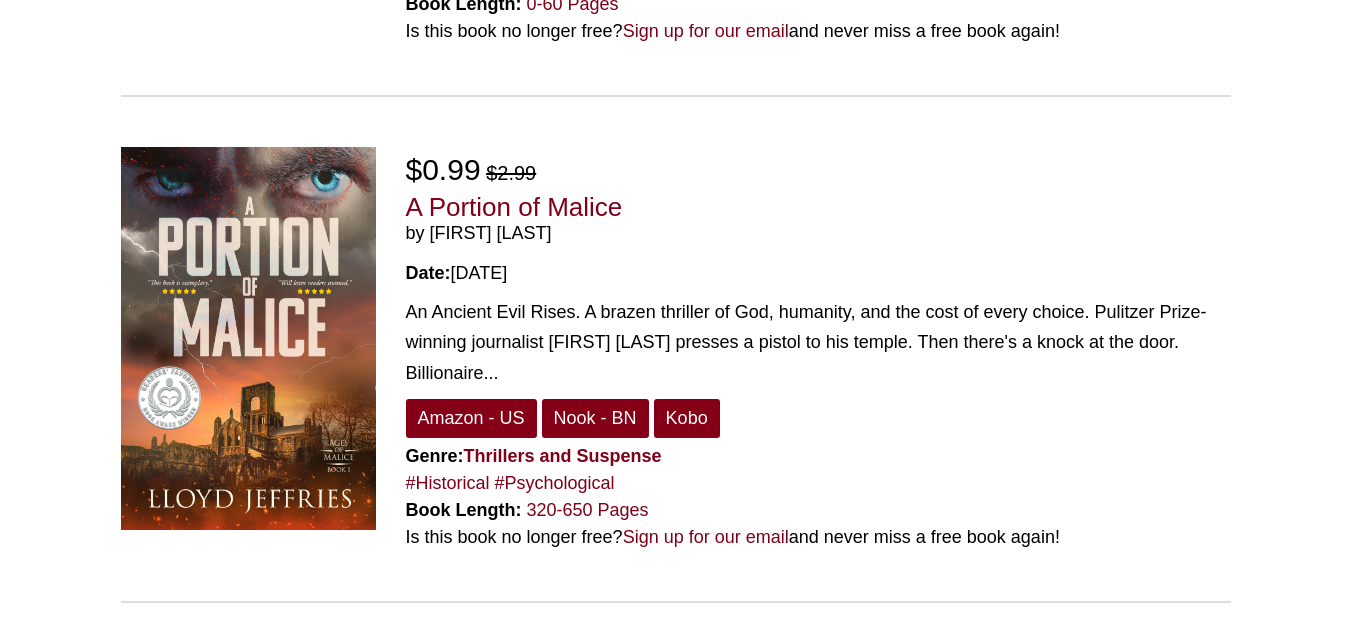 drag, startPoint x: 556, startPoint y: 242, endPoint x: 424, endPoint y: 233, distance: 132.30646 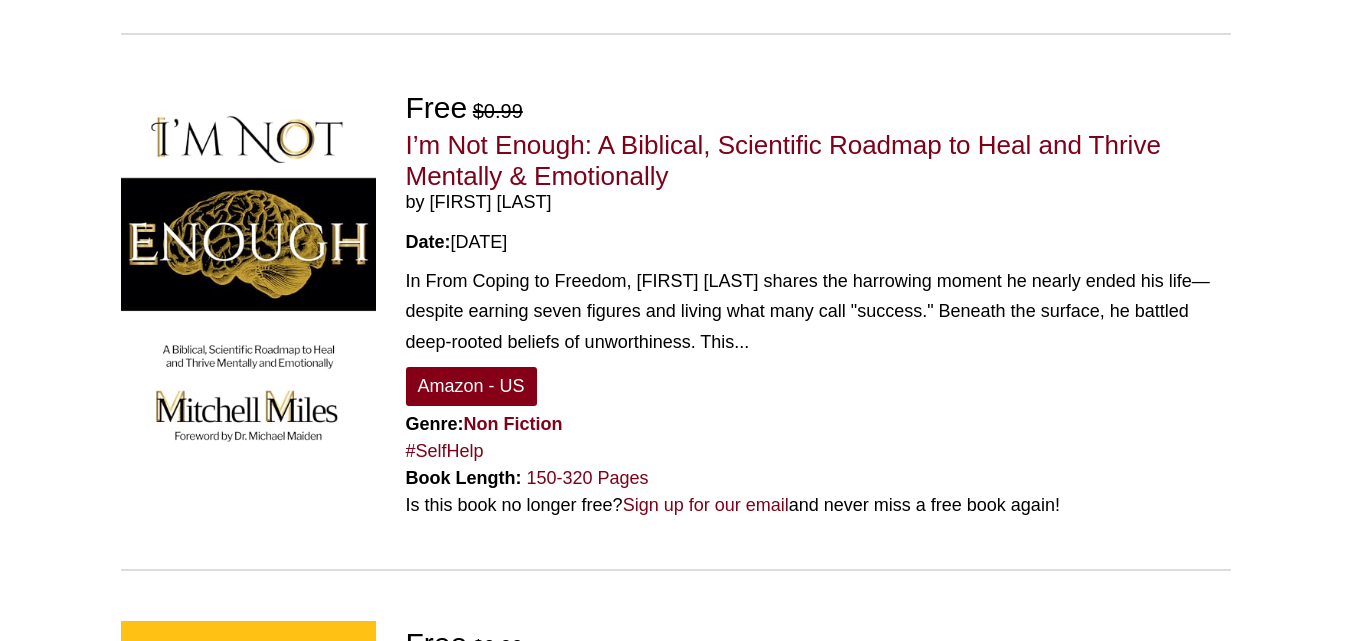 scroll, scrollTop: 4627, scrollLeft: 0, axis: vertical 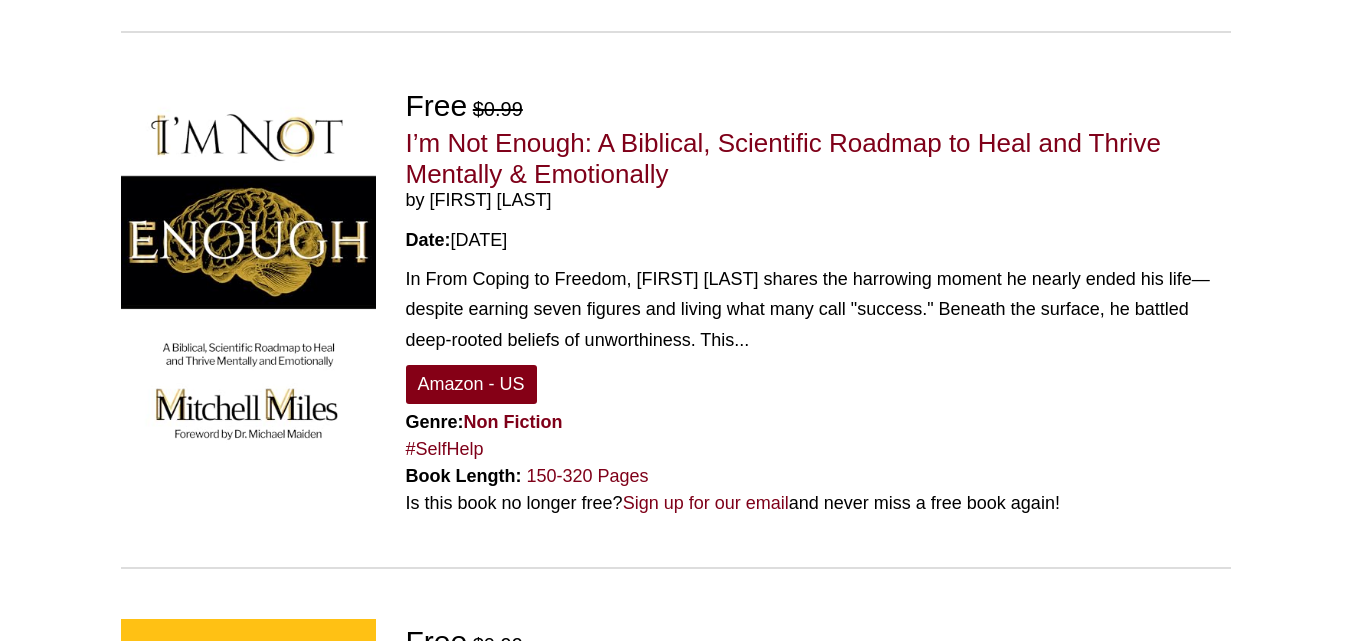 drag, startPoint x: 547, startPoint y: 197, endPoint x: 429, endPoint y: 194, distance: 118.03813 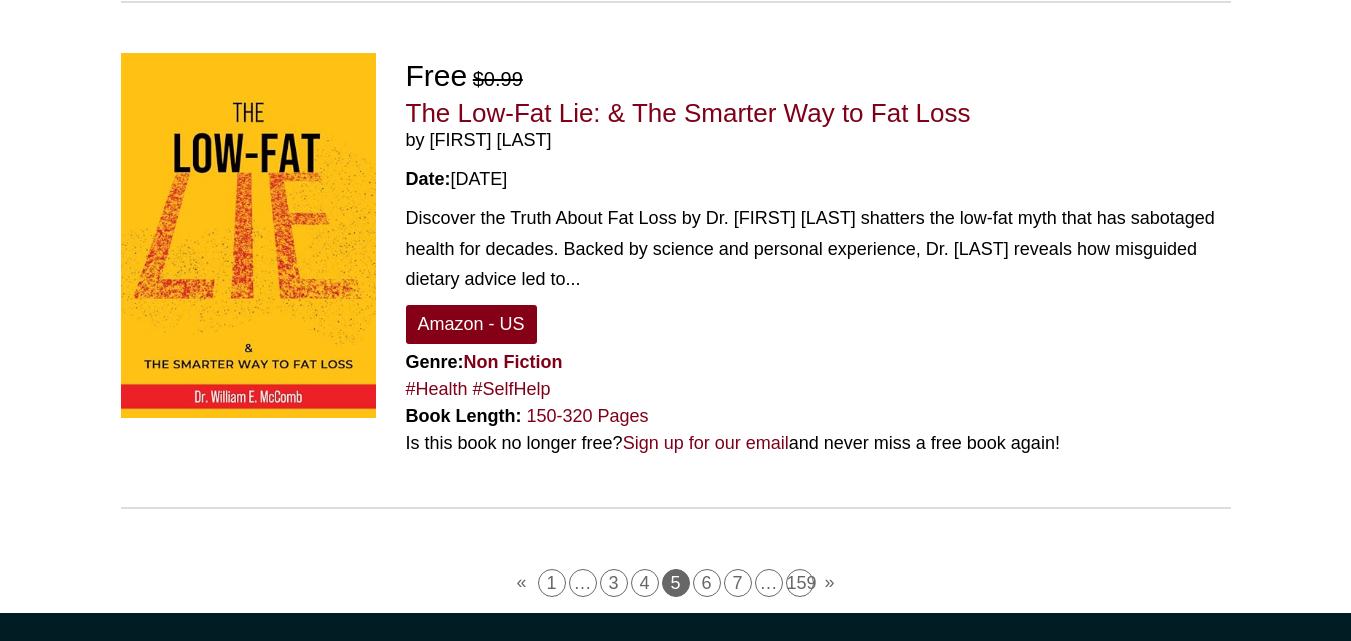scroll, scrollTop: 5213, scrollLeft: 0, axis: vertical 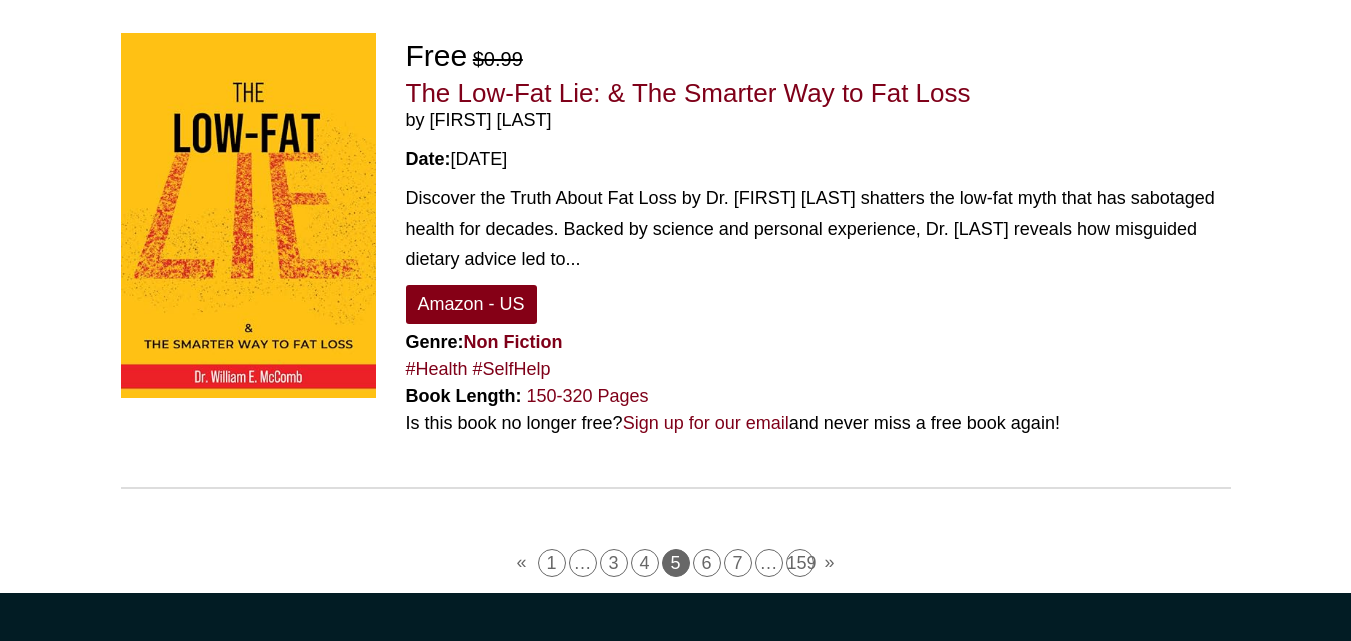 drag, startPoint x: 574, startPoint y: 119, endPoint x: 427, endPoint y: 125, distance: 147.12239 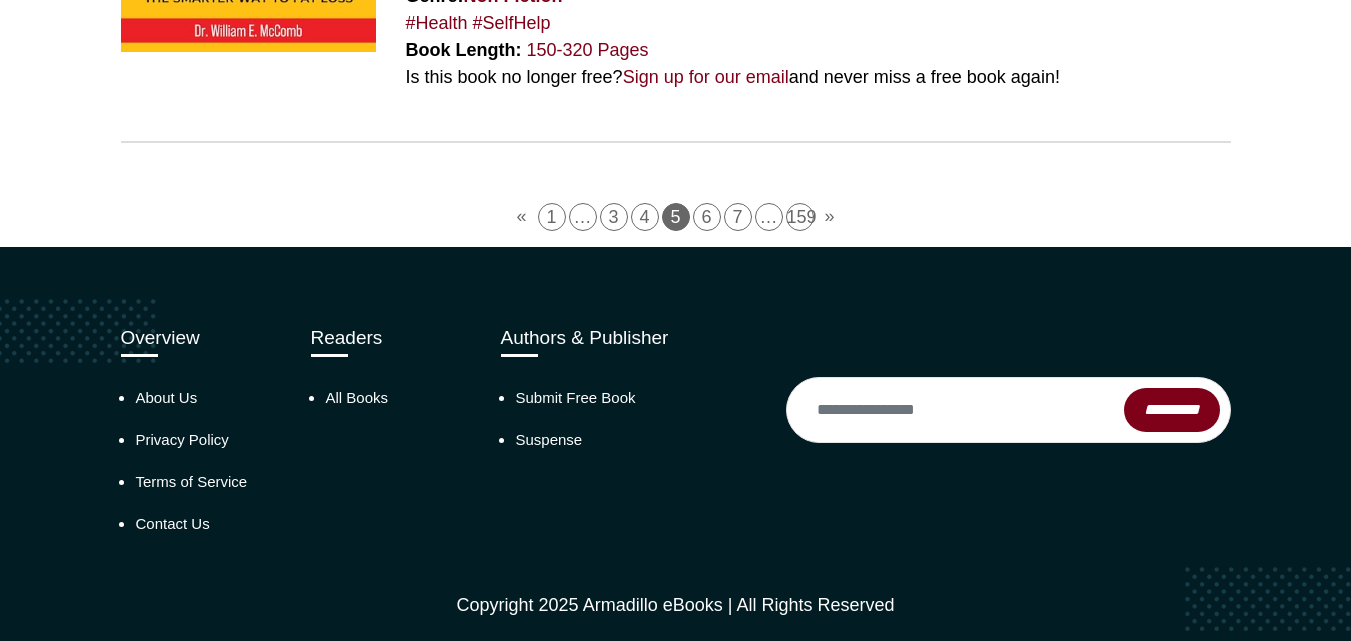 scroll, scrollTop: 5560, scrollLeft: 0, axis: vertical 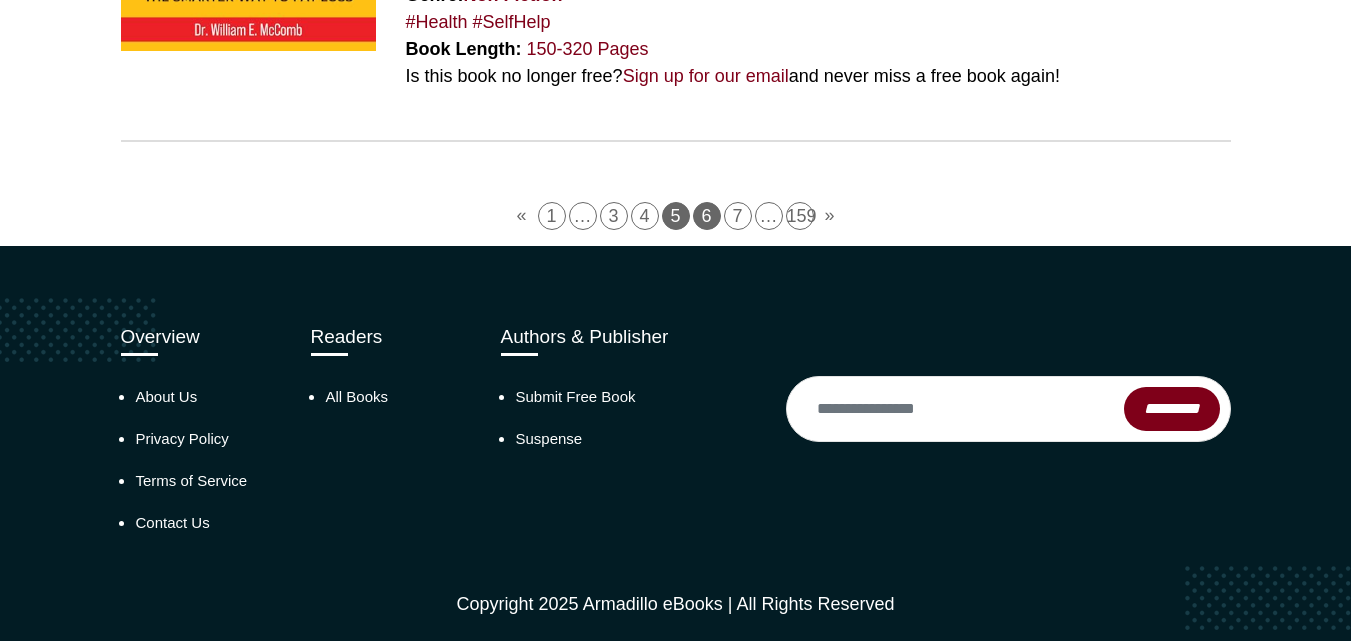 click on "6" at bounding box center (707, 216) 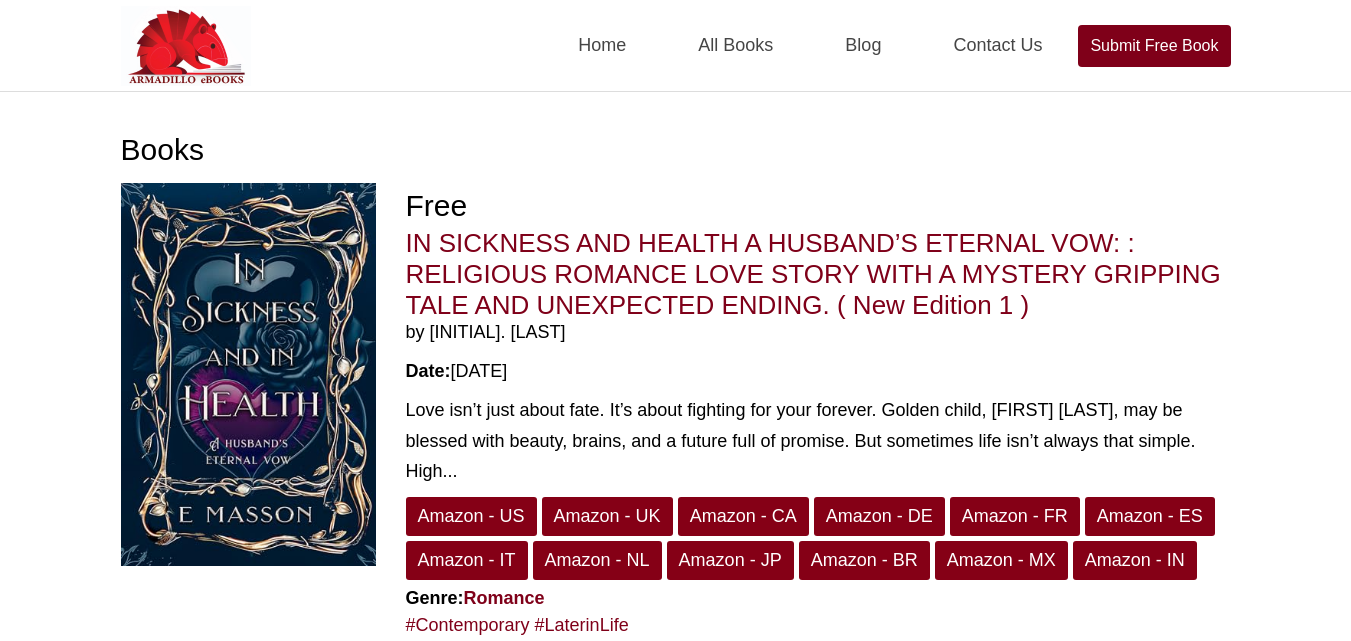 scroll, scrollTop: 0, scrollLeft: 0, axis: both 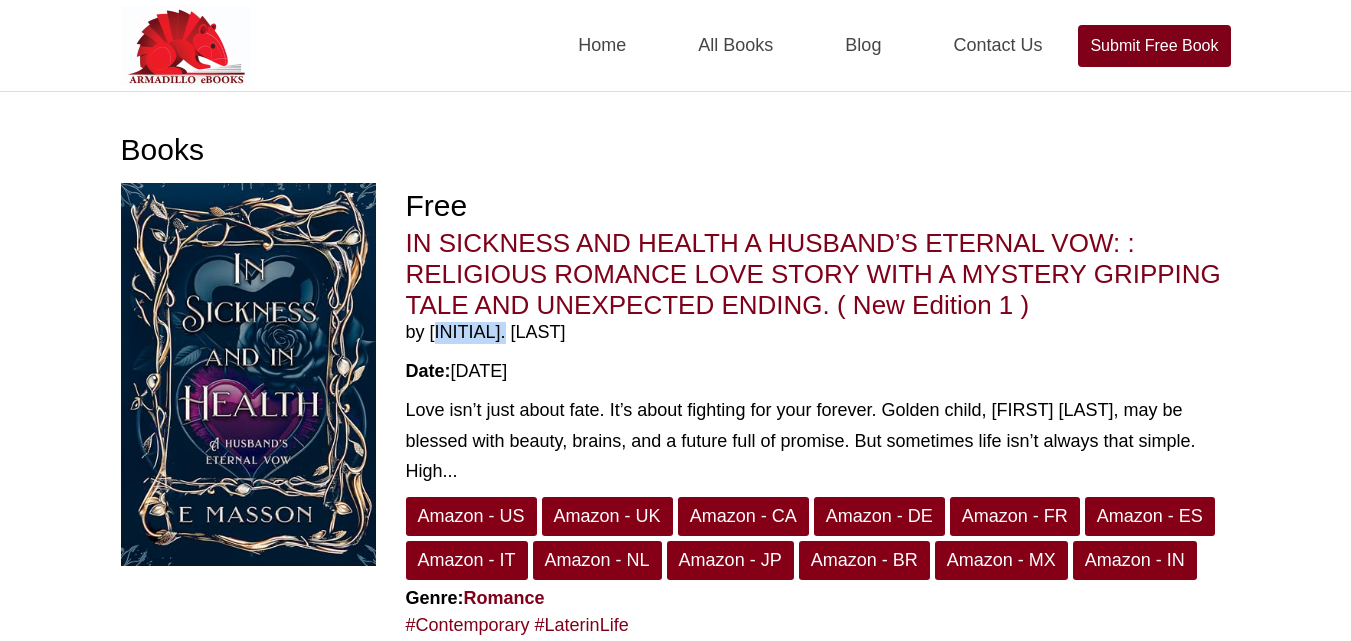 drag, startPoint x: 522, startPoint y: 329, endPoint x: 429, endPoint y: 328, distance: 93.00538 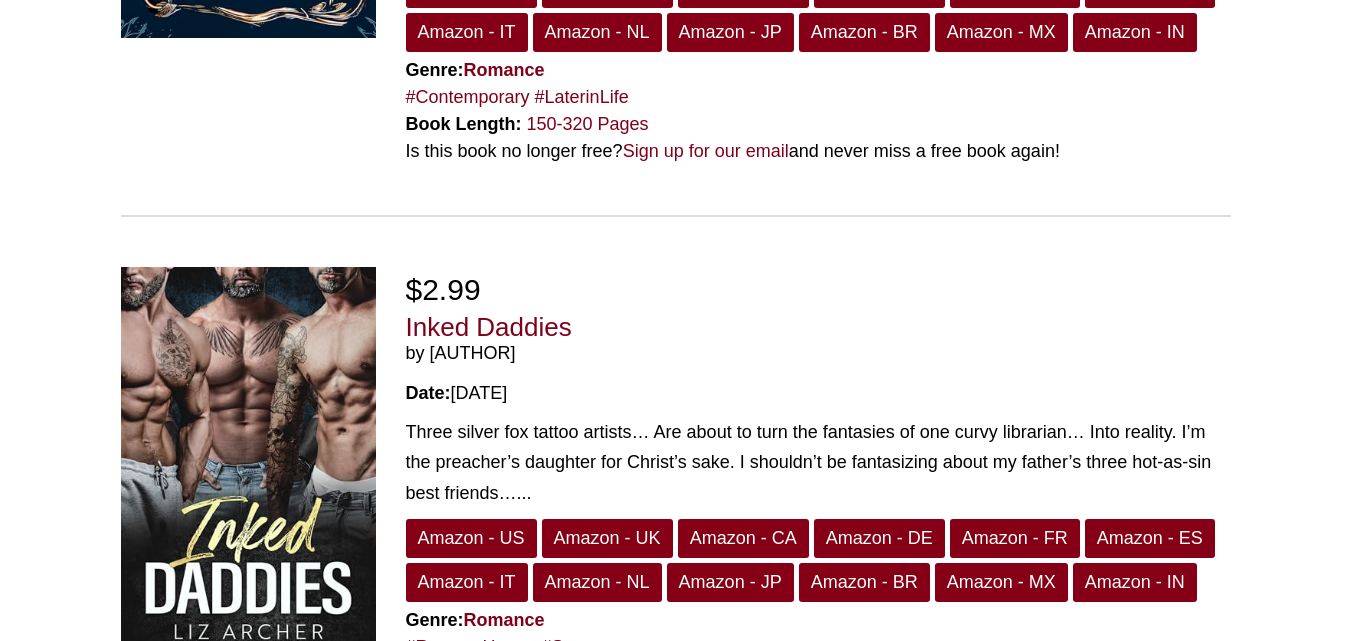 scroll, scrollTop: 538, scrollLeft: 0, axis: vertical 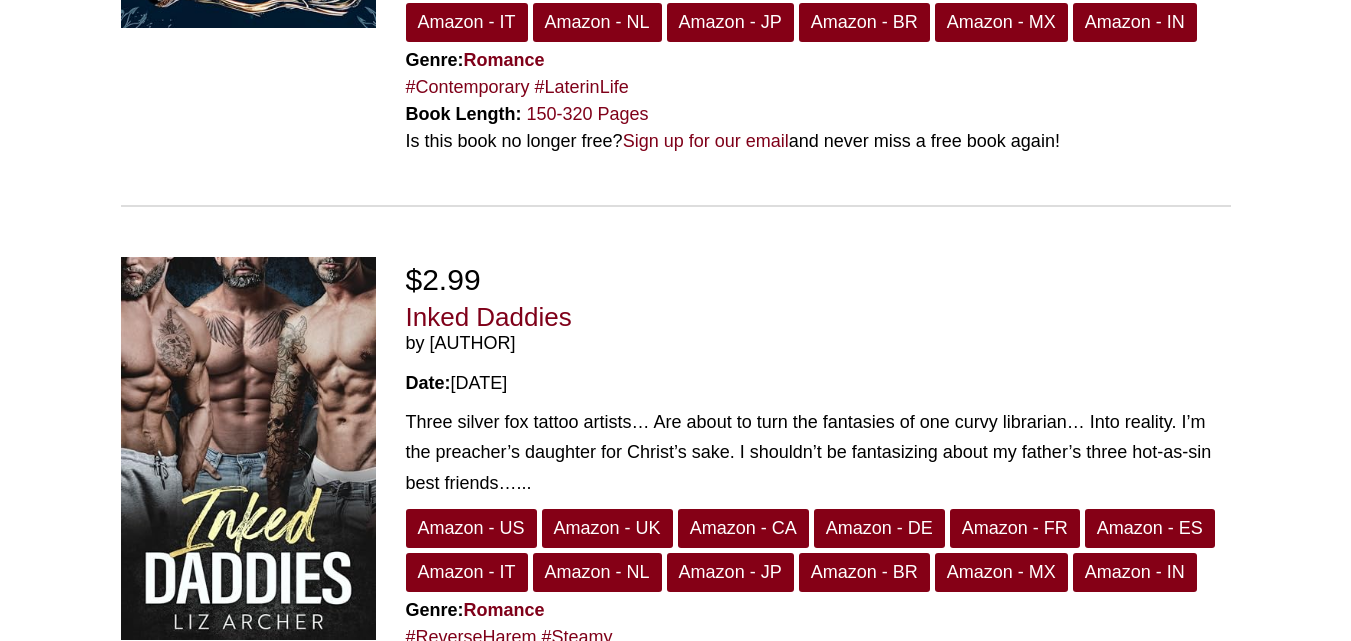 drag, startPoint x: 522, startPoint y: 340, endPoint x: 428, endPoint y: 340, distance: 94 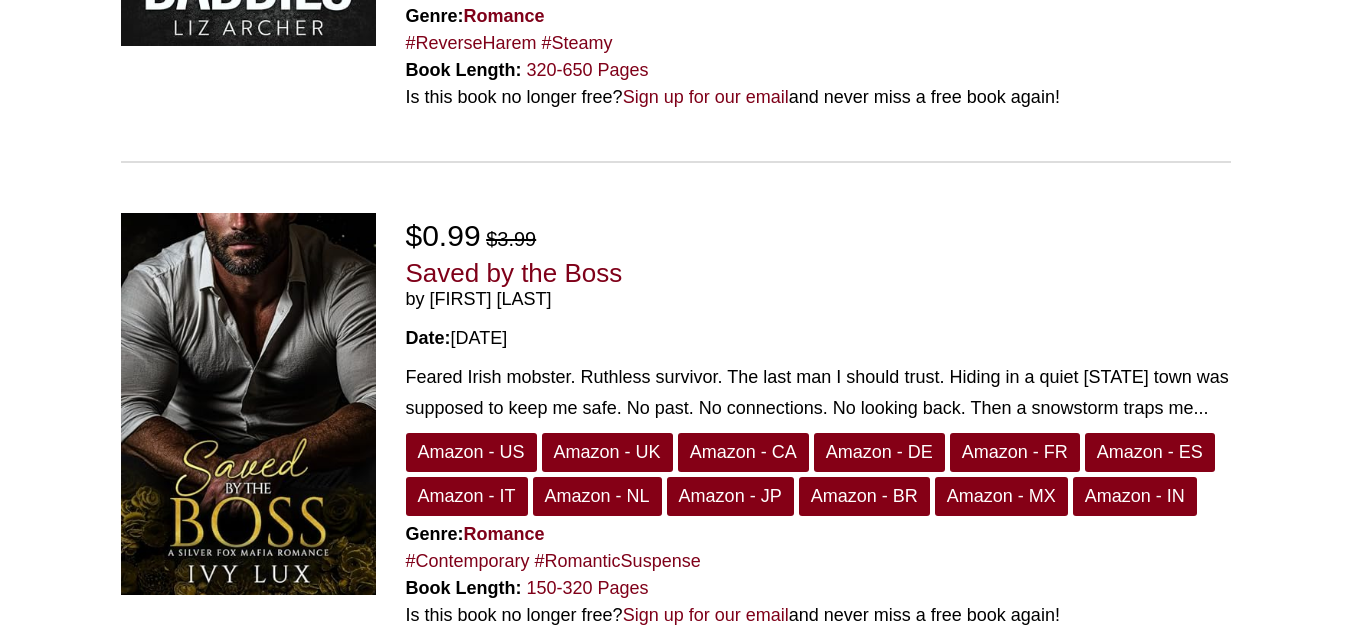 scroll, scrollTop: 1133, scrollLeft: 0, axis: vertical 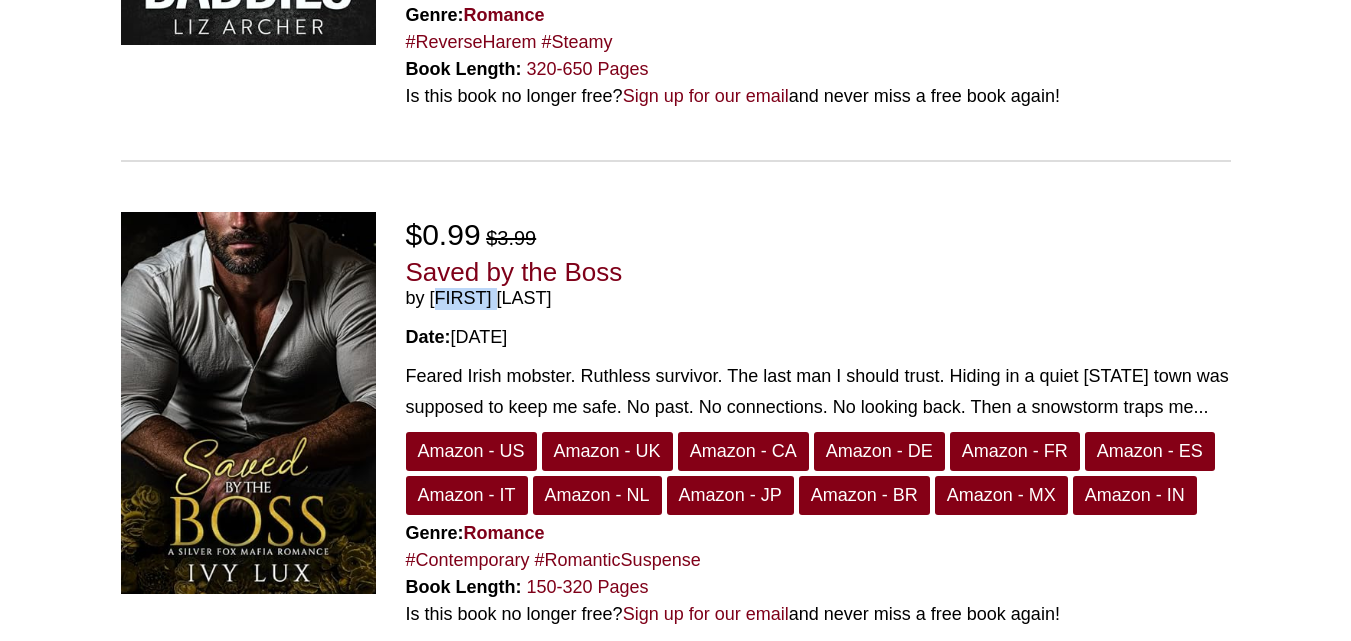drag, startPoint x: 498, startPoint y: 300, endPoint x: 429, endPoint y: 294, distance: 69.260376 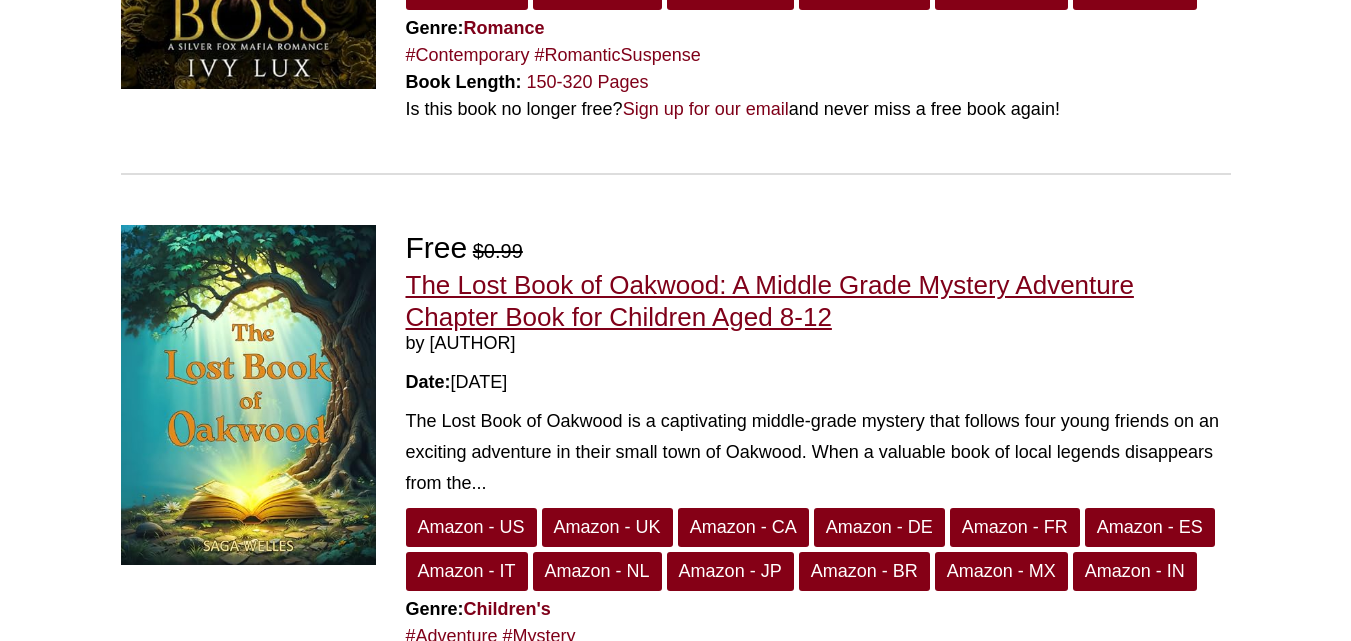 scroll, scrollTop: 1639, scrollLeft: 0, axis: vertical 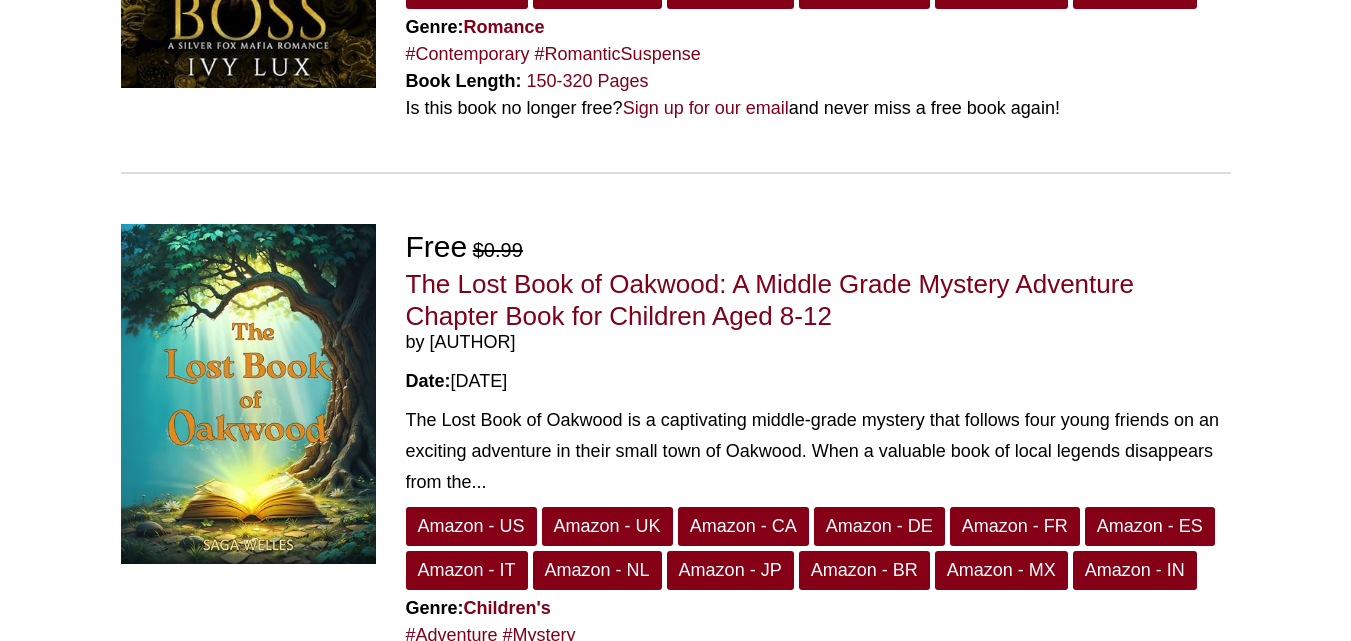 drag, startPoint x: 547, startPoint y: 371, endPoint x: 432, endPoint y: 366, distance: 115.10864 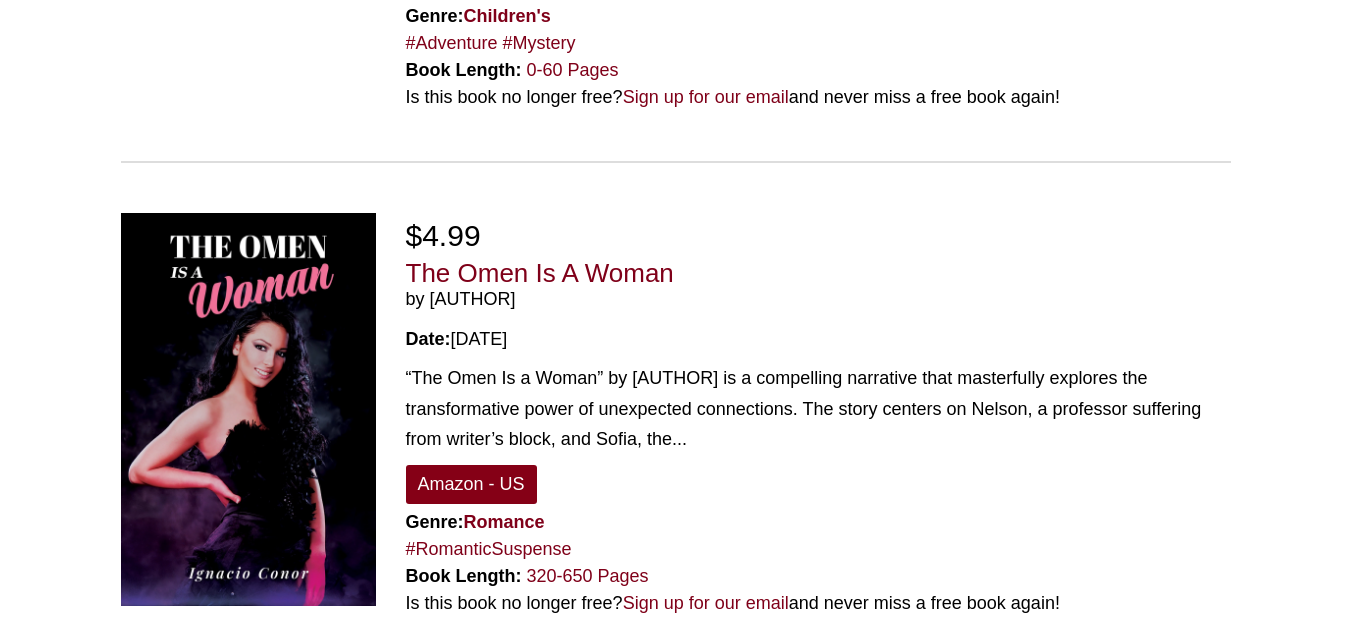 scroll, scrollTop: 2232, scrollLeft: 0, axis: vertical 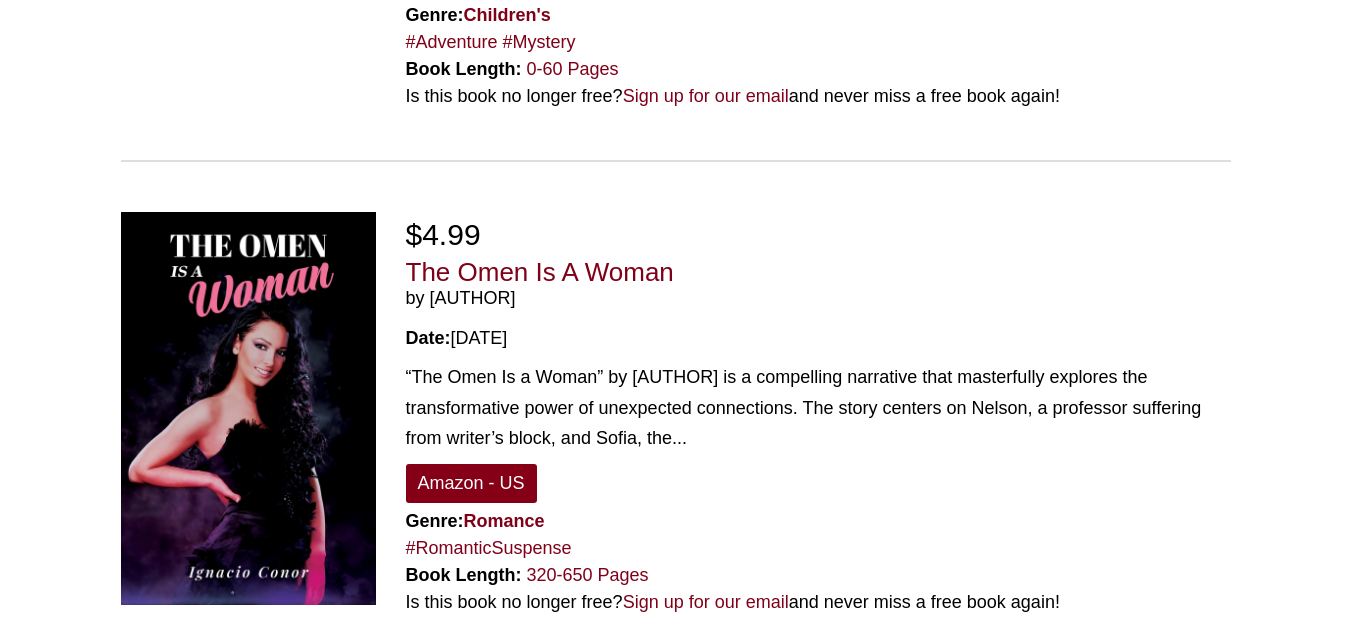 drag, startPoint x: 563, startPoint y: 331, endPoint x: 426, endPoint y: 326, distance: 137.09122 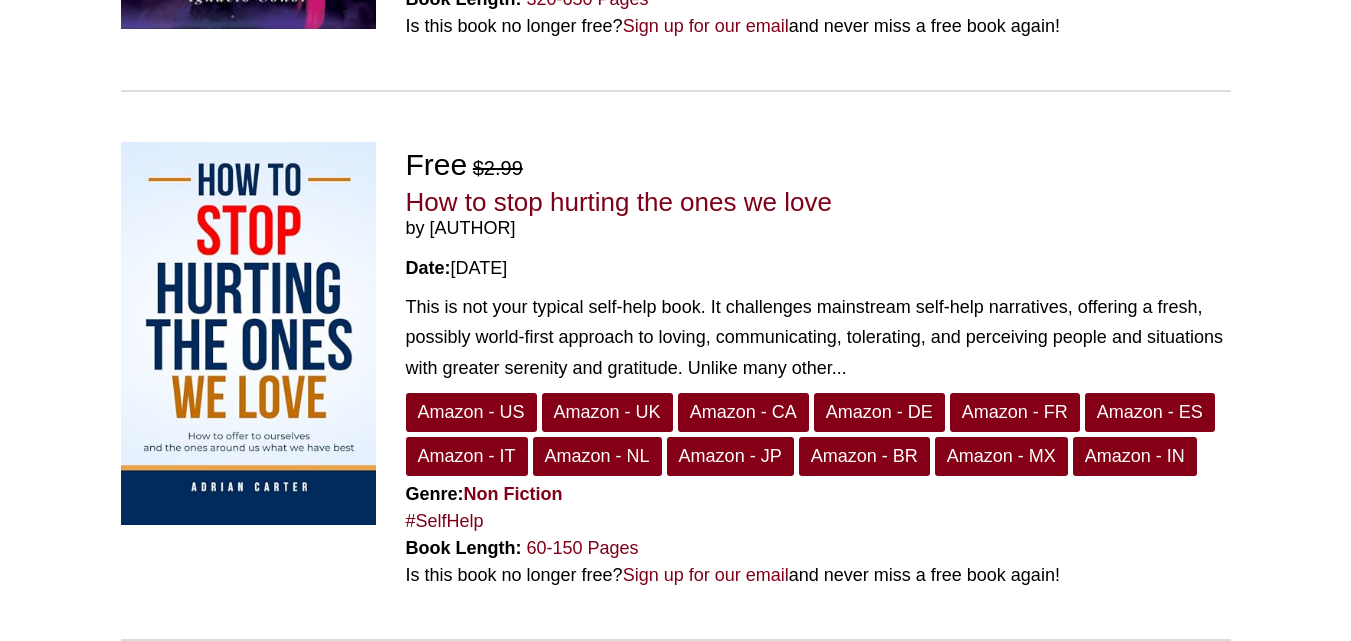 scroll, scrollTop: 2762, scrollLeft: 0, axis: vertical 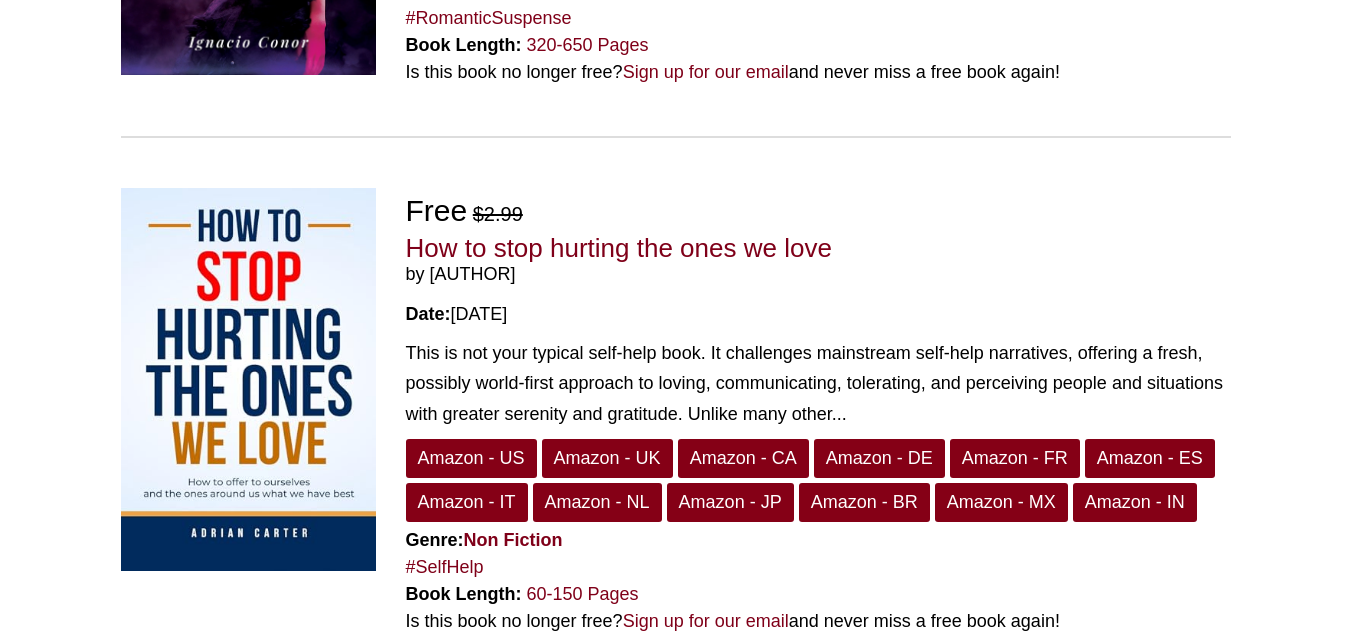 drag, startPoint x: 550, startPoint y: 312, endPoint x: 425, endPoint y: 304, distance: 125.25574 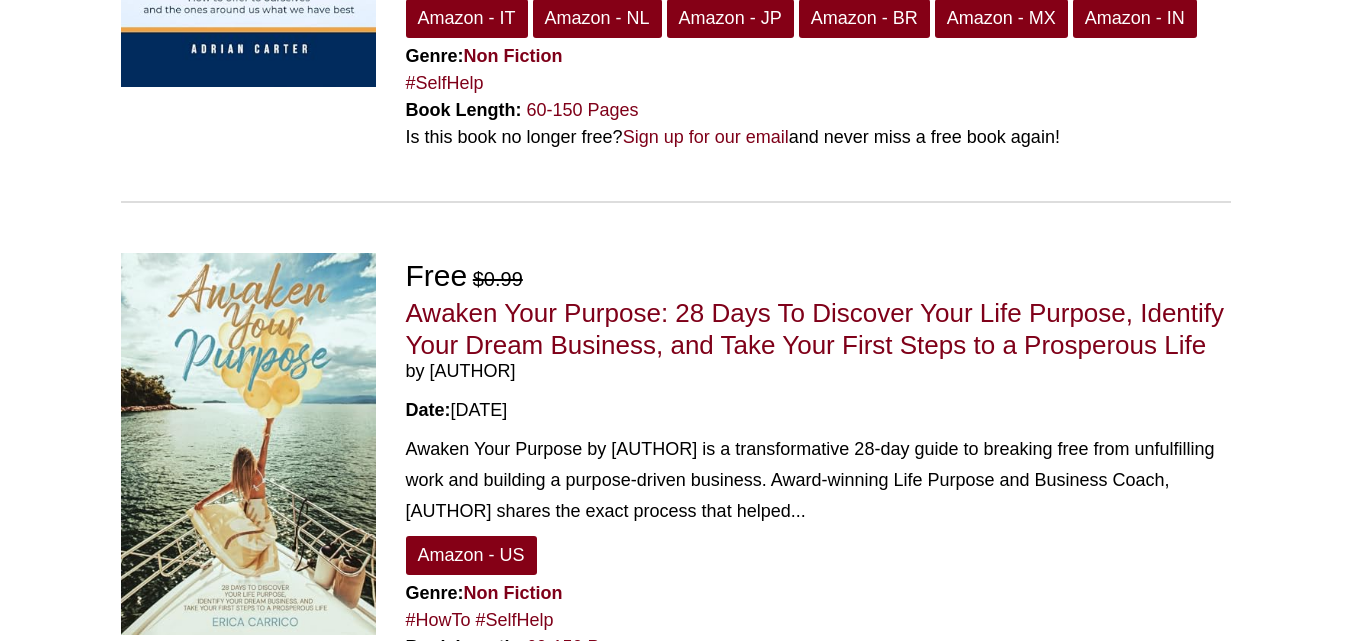 scroll, scrollTop: 3247, scrollLeft: 0, axis: vertical 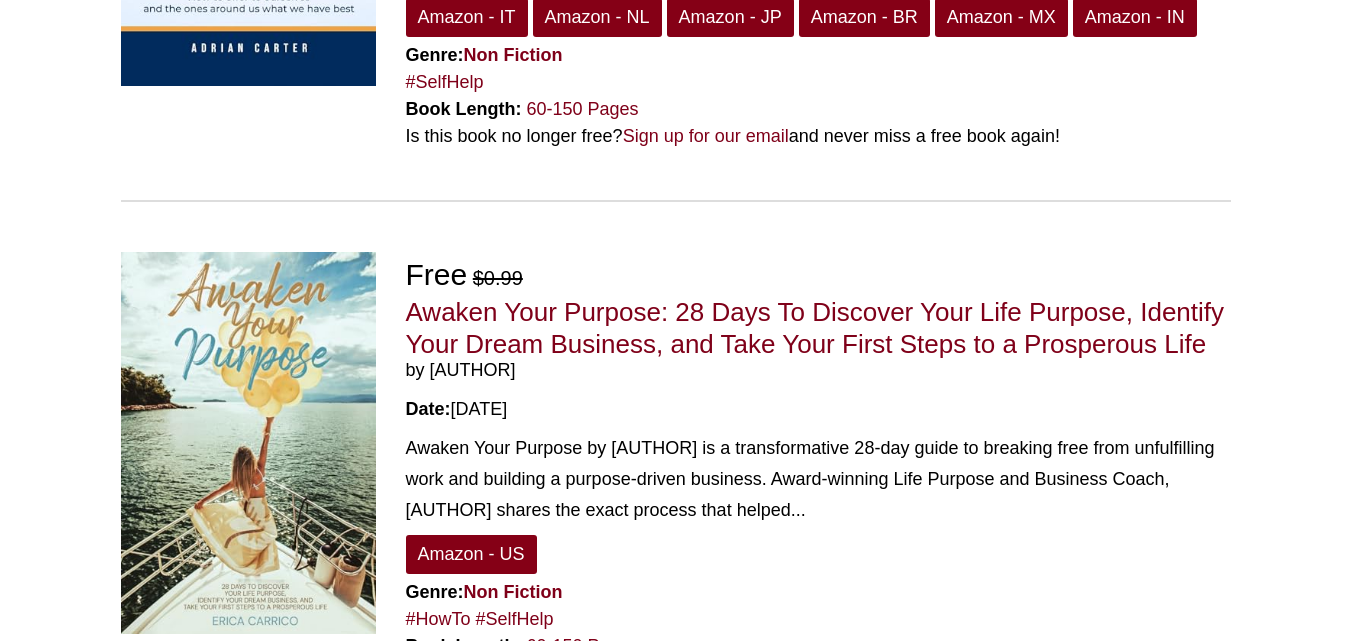 drag, startPoint x: 541, startPoint y: 401, endPoint x: 434, endPoint y: 394, distance: 107.22873 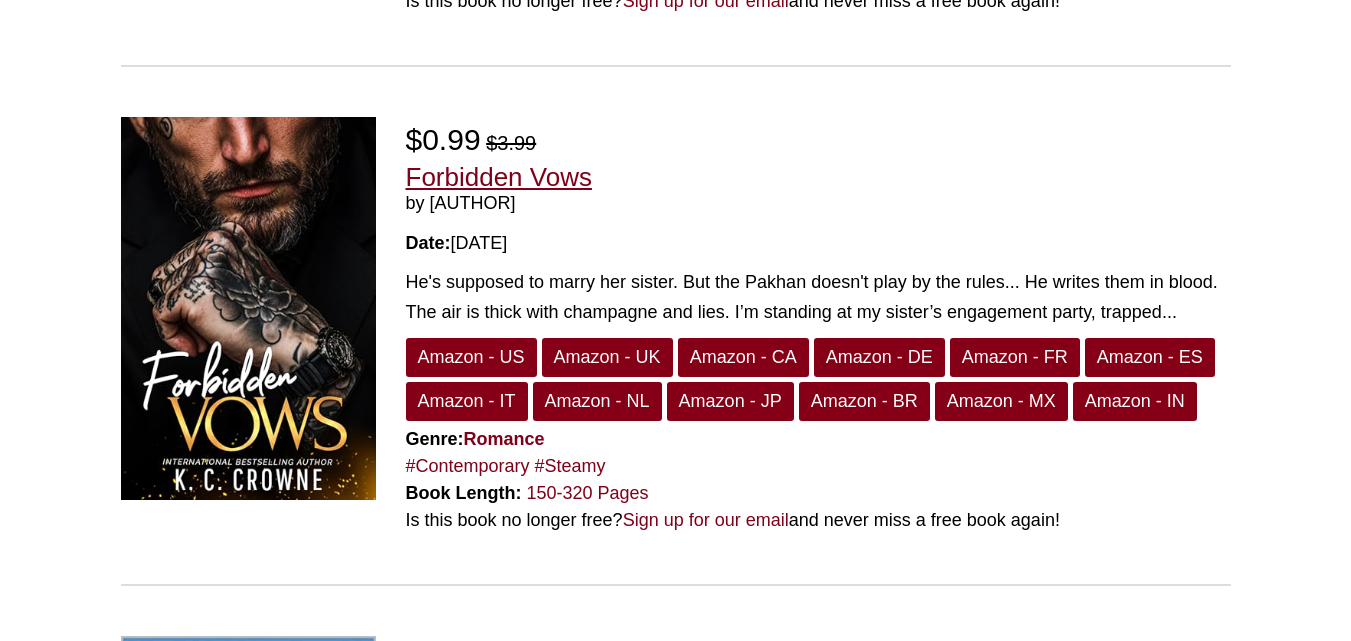 scroll, scrollTop: 3918, scrollLeft: 0, axis: vertical 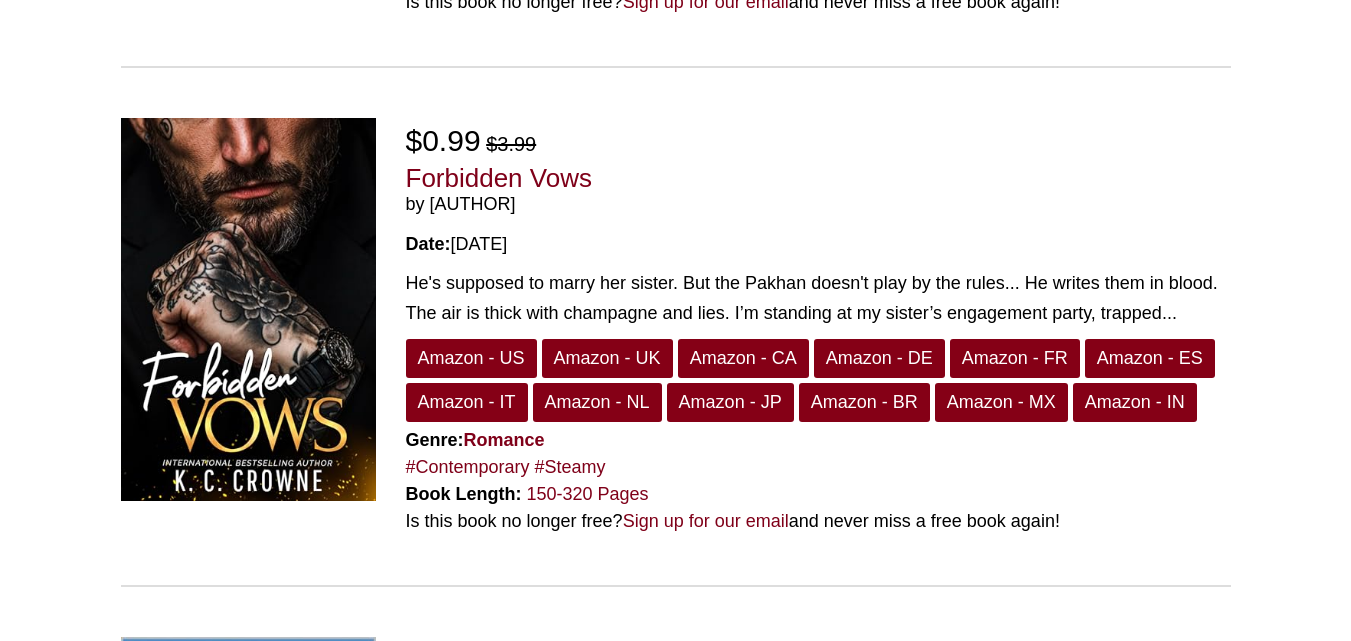 drag, startPoint x: 556, startPoint y: 234, endPoint x: 431, endPoint y: 231, distance: 125.035995 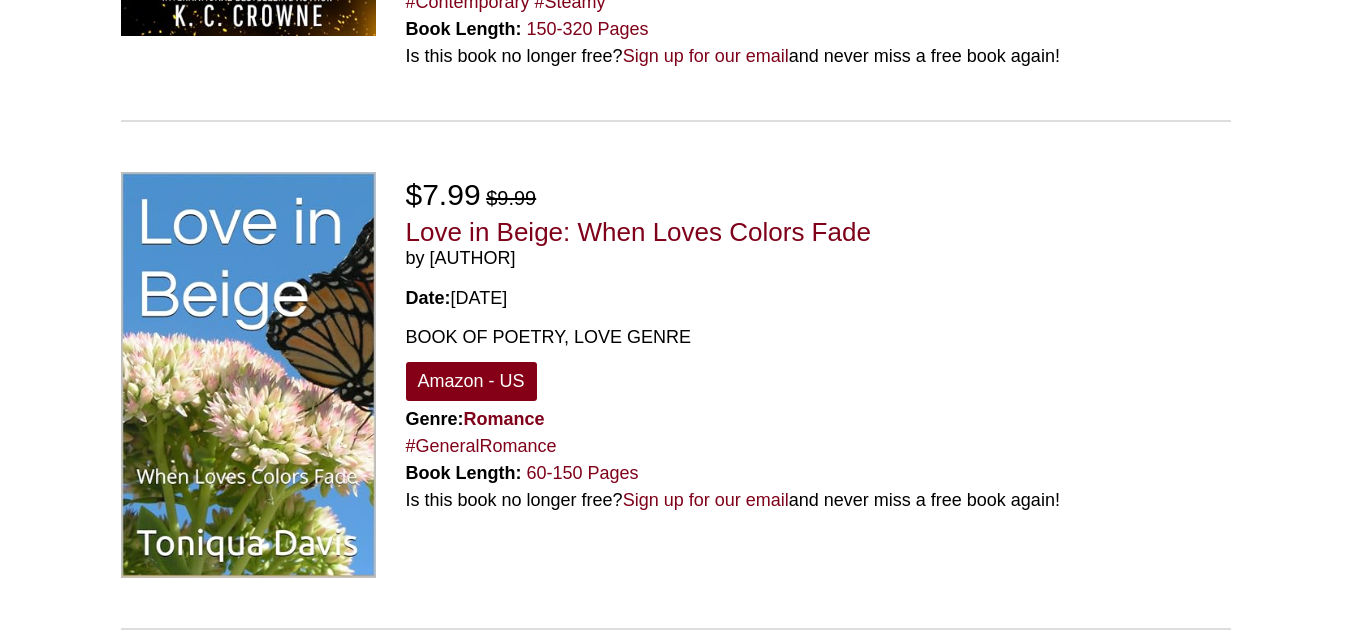 scroll, scrollTop: 4413, scrollLeft: 0, axis: vertical 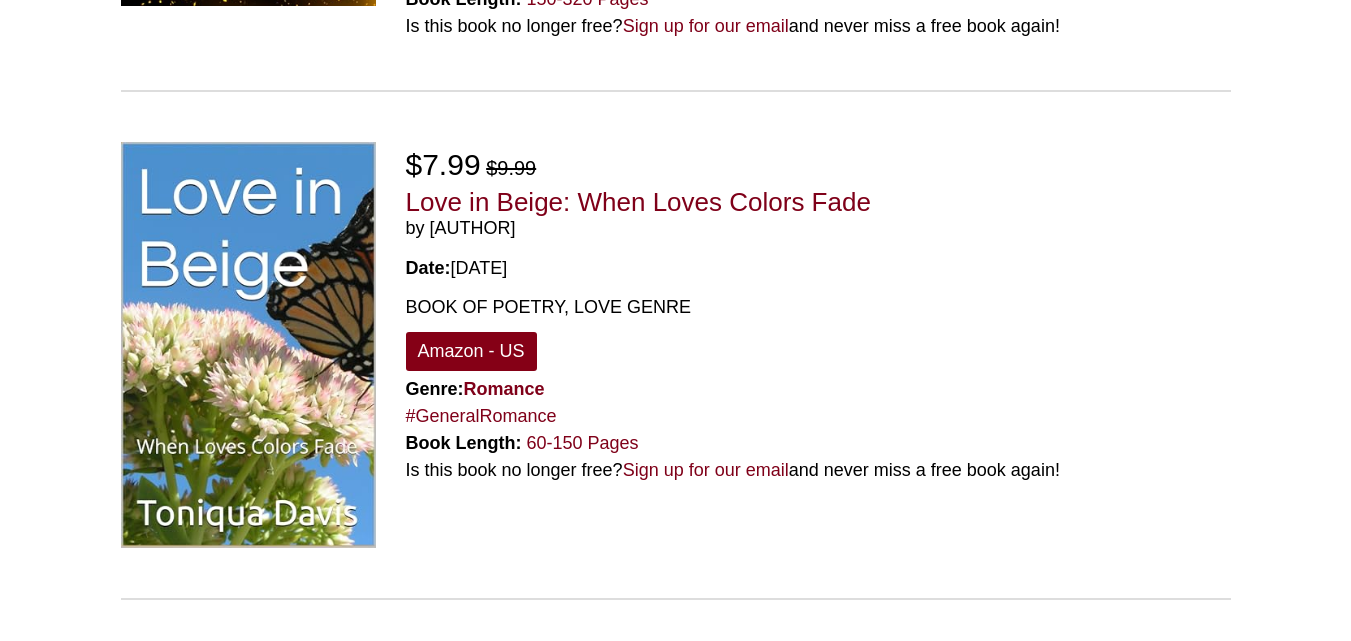 drag, startPoint x: 552, startPoint y: 264, endPoint x: 430, endPoint y: 264, distance: 122 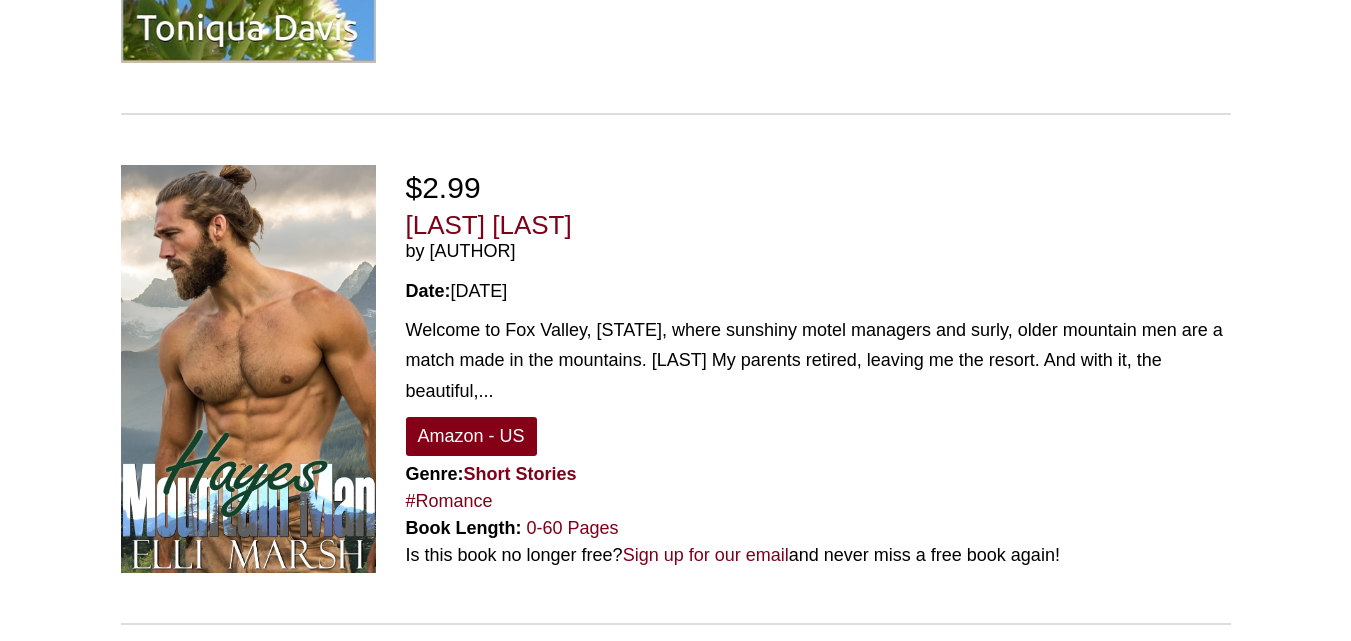 scroll, scrollTop: 4899, scrollLeft: 0, axis: vertical 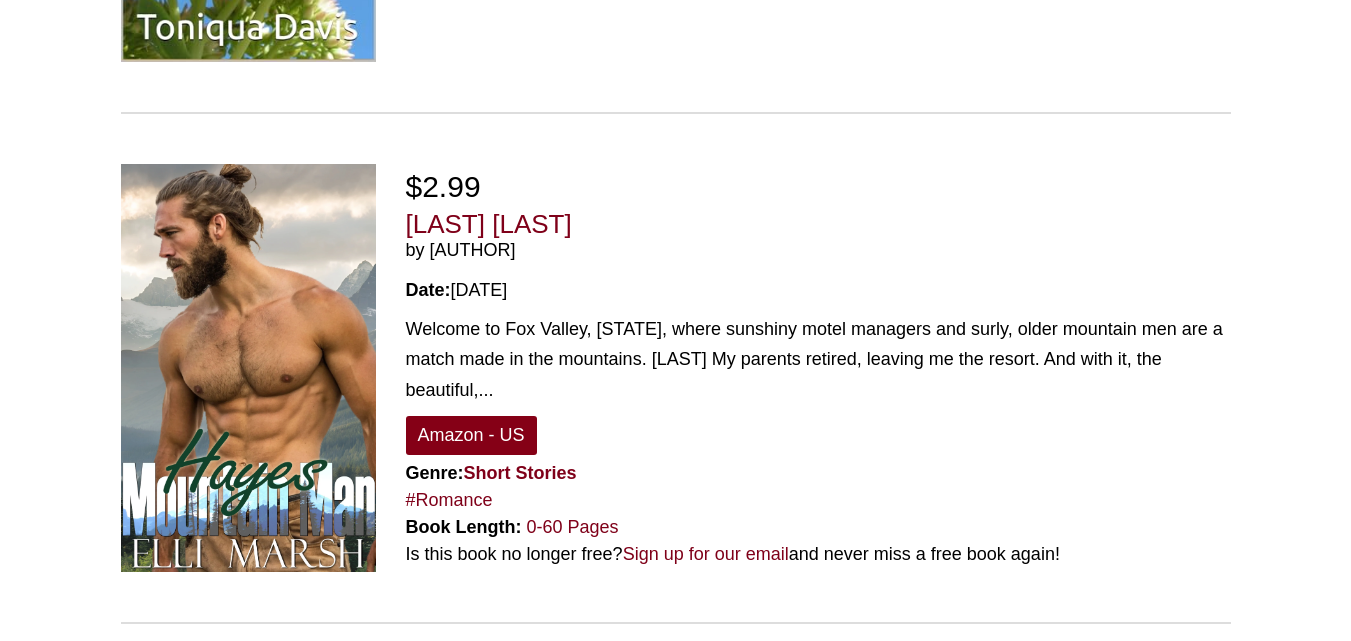 drag, startPoint x: 515, startPoint y: 281, endPoint x: 427, endPoint y: 278, distance: 88.051125 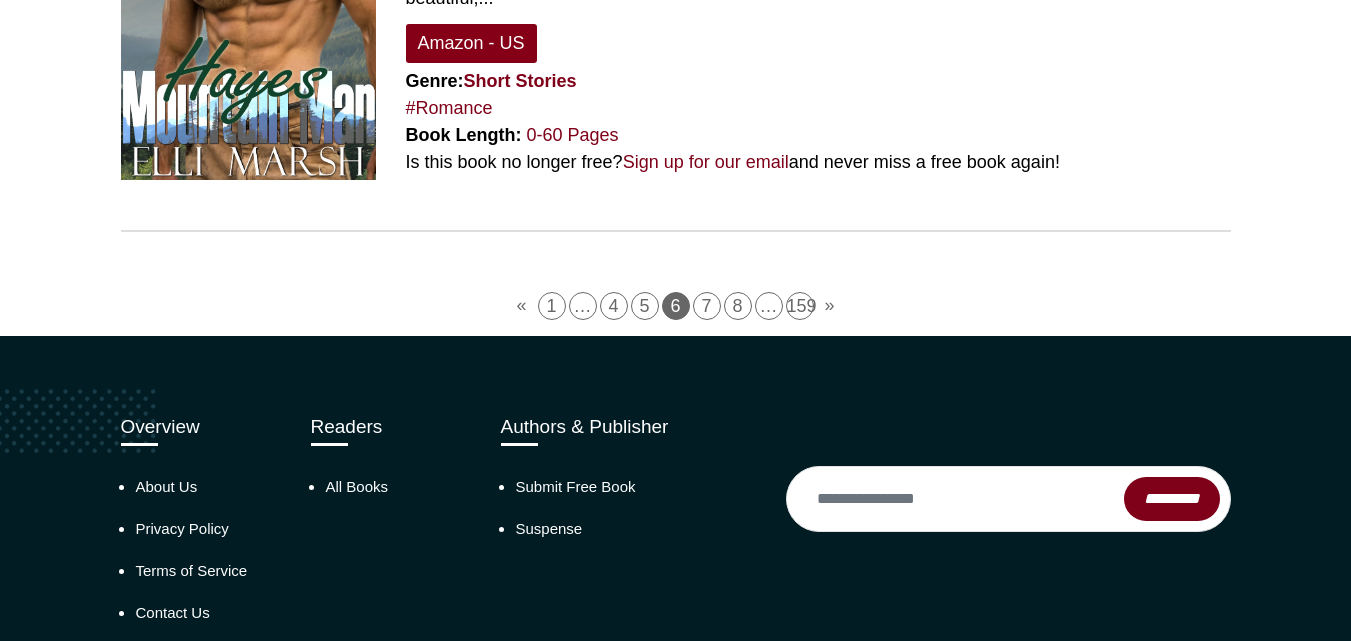 scroll, scrollTop: 5303, scrollLeft: 0, axis: vertical 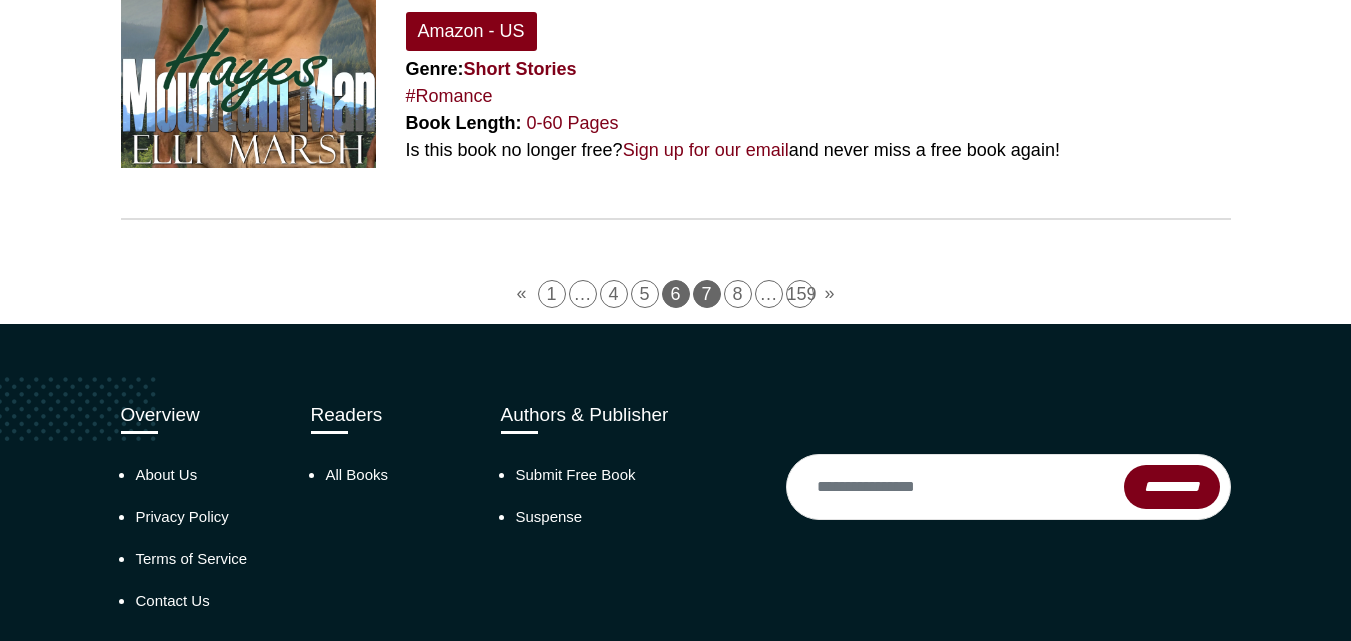 click on "7" at bounding box center (707, 294) 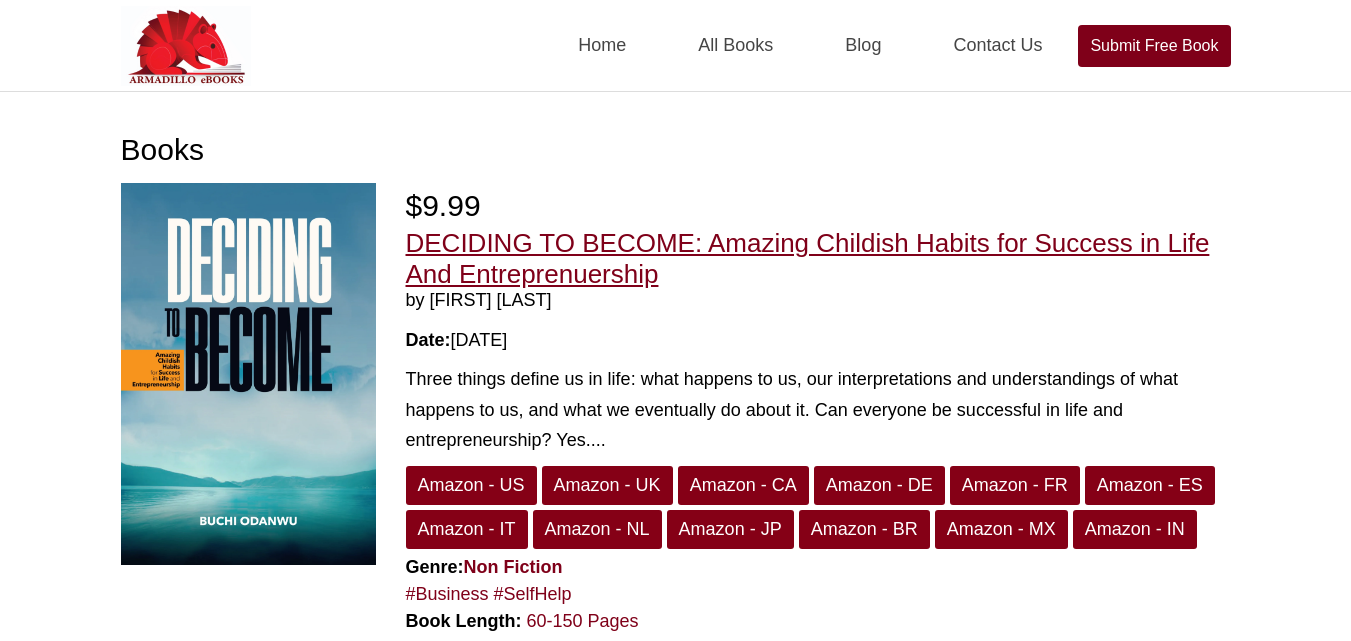 scroll, scrollTop: 201, scrollLeft: 0, axis: vertical 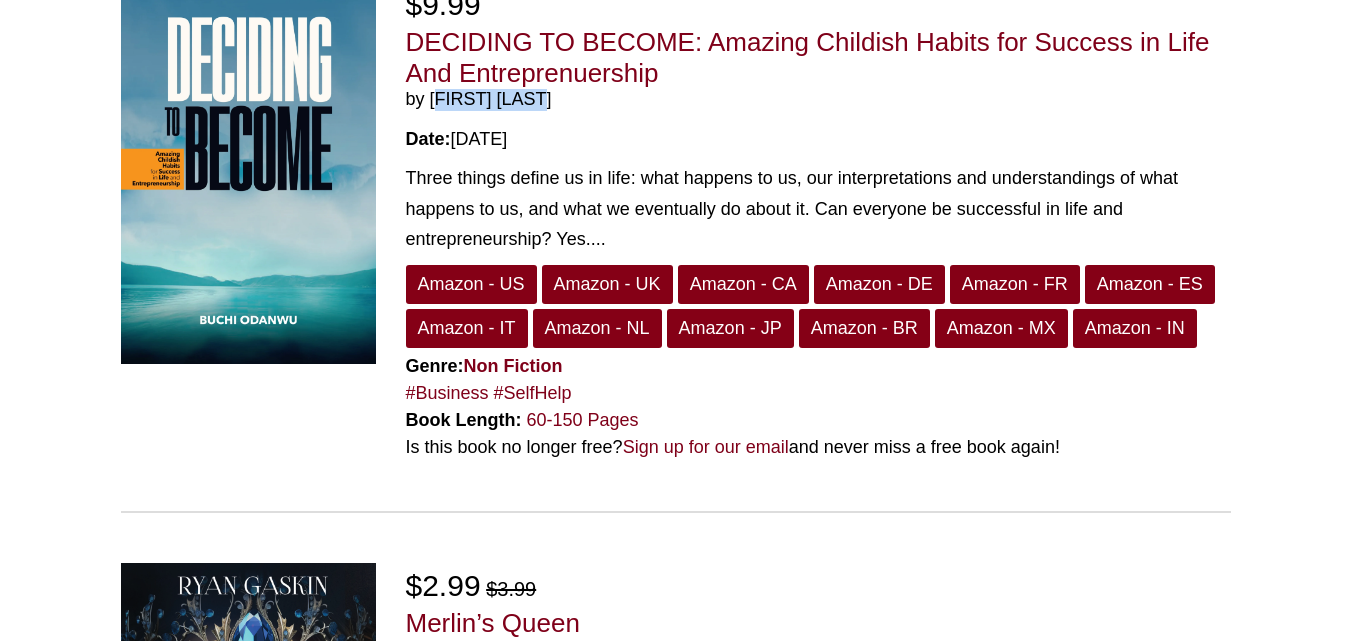 drag, startPoint x: 594, startPoint y: 100, endPoint x: 429, endPoint y: 91, distance: 165.24527 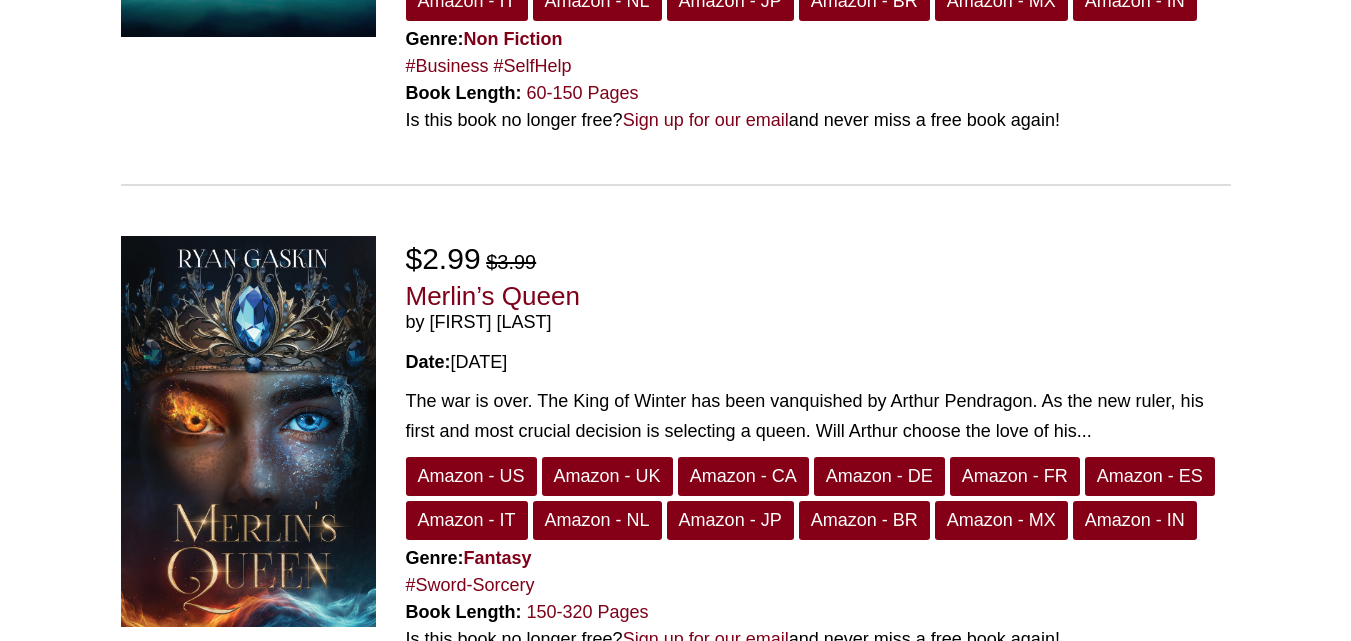 scroll, scrollTop: 658, scrollLeft: 0, axis: vertical 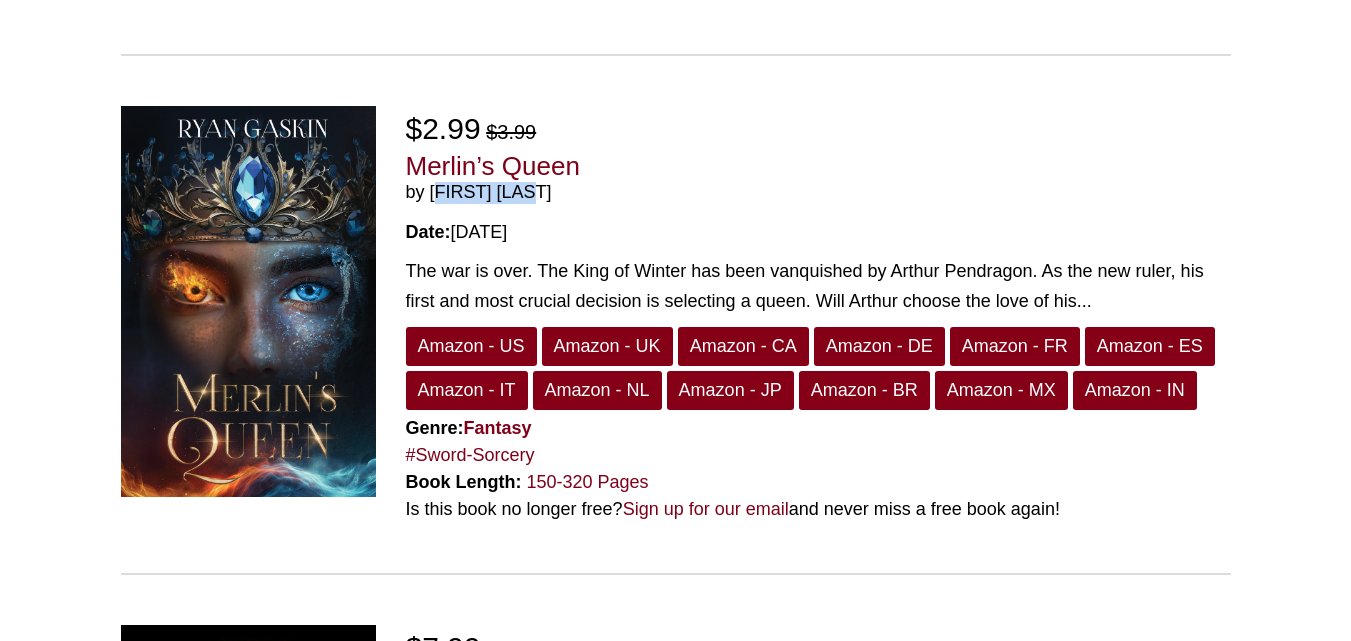 drag, startPoint x: 539, startPoint y: 194, endPoint x: 429, endPoint y: 185, distance: 110.36757 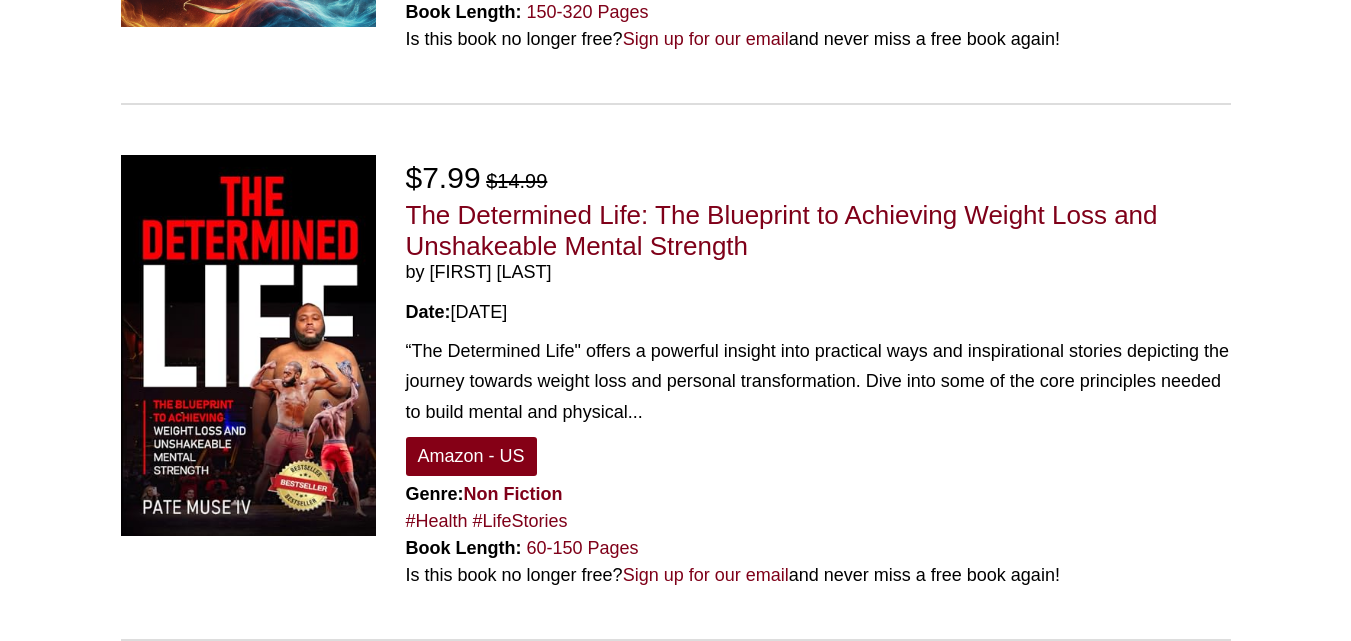 scroll, scrollTop: 1146, scrollLeft: 0, axis: vertical 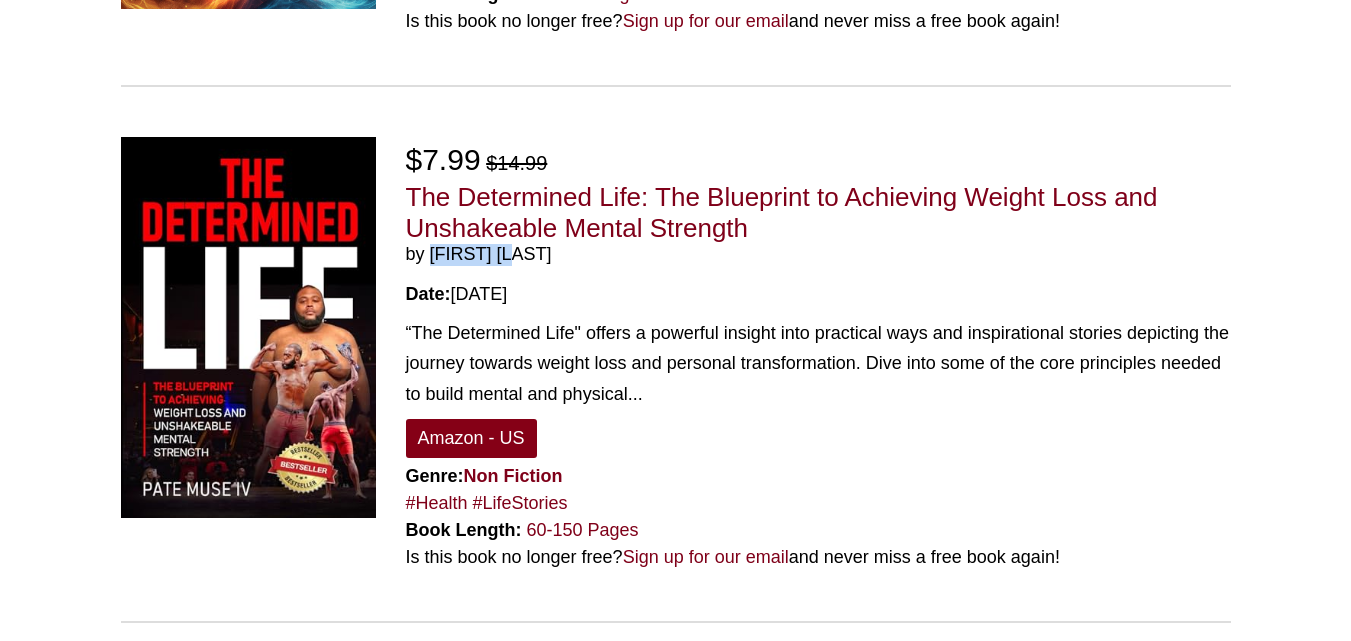 drag, startPoint x: 530, startPoint y: 256, endPoint x: 426, endPoint y: 248, distance: 104.307236 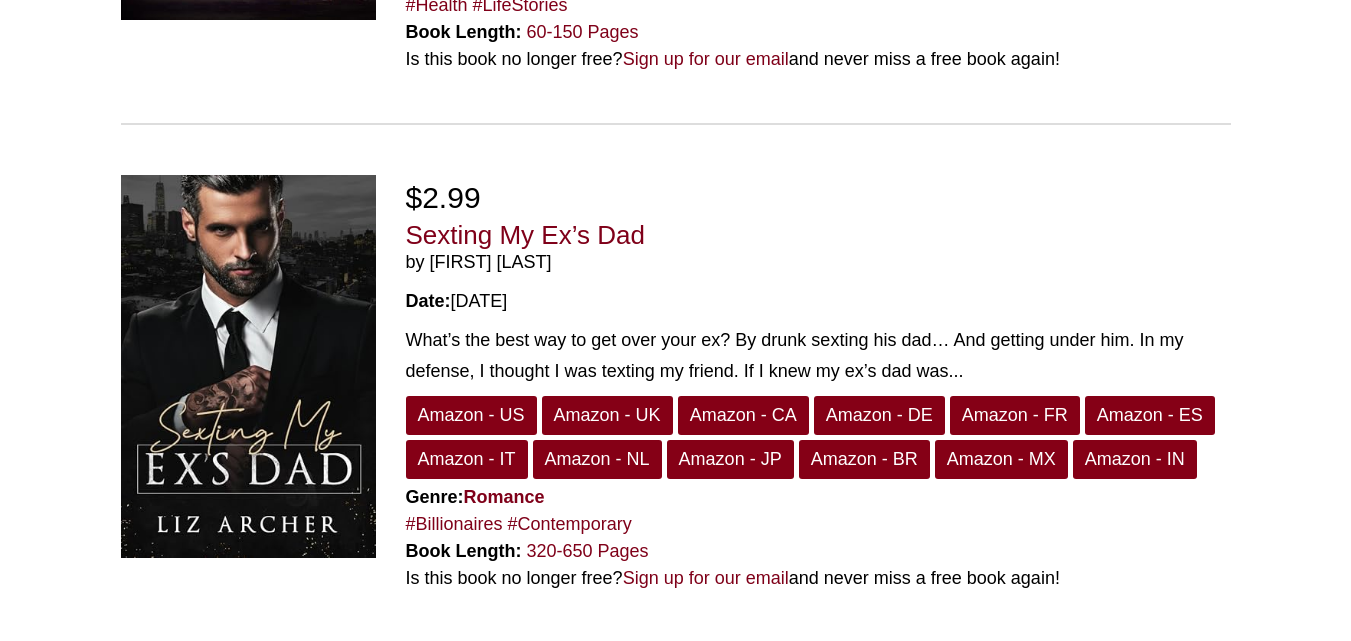 scroll, scrollTop: 1645, scrollLeft: 0, axis: vertical 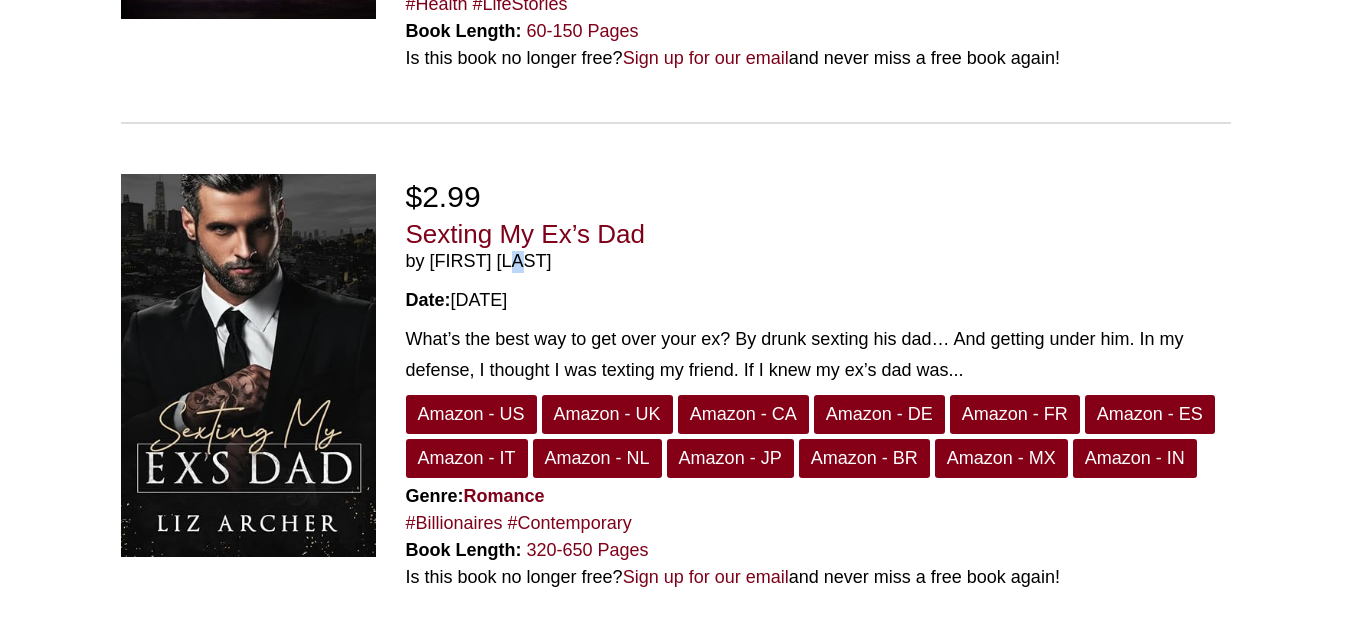 drag, startPoint x: 519, startPoint y: 265, endPoint x: 506, endPoint y: 264, distance: 13.038404 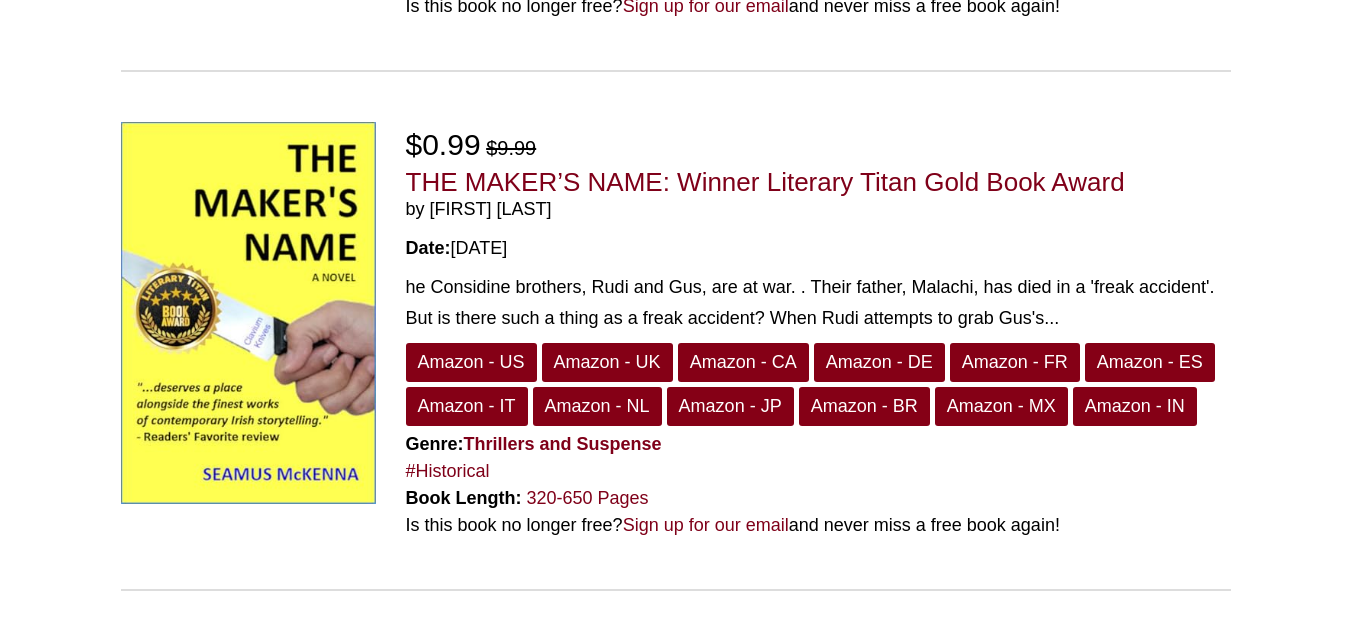 scroll, scrollTop: 2232, scrollLeft: 0, axis: vertical 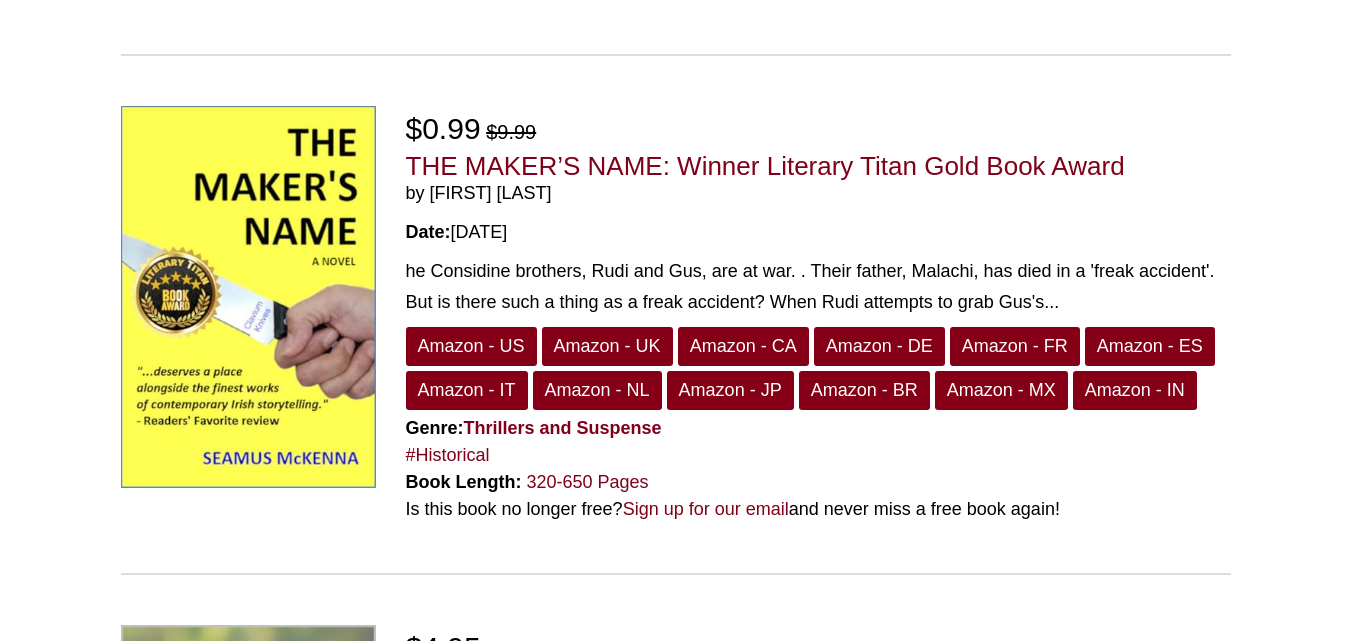 drag, startPoint x: 595, startPoint y: 195, endPoint x: 431, endPoint y: 190, distance: 164.0762 